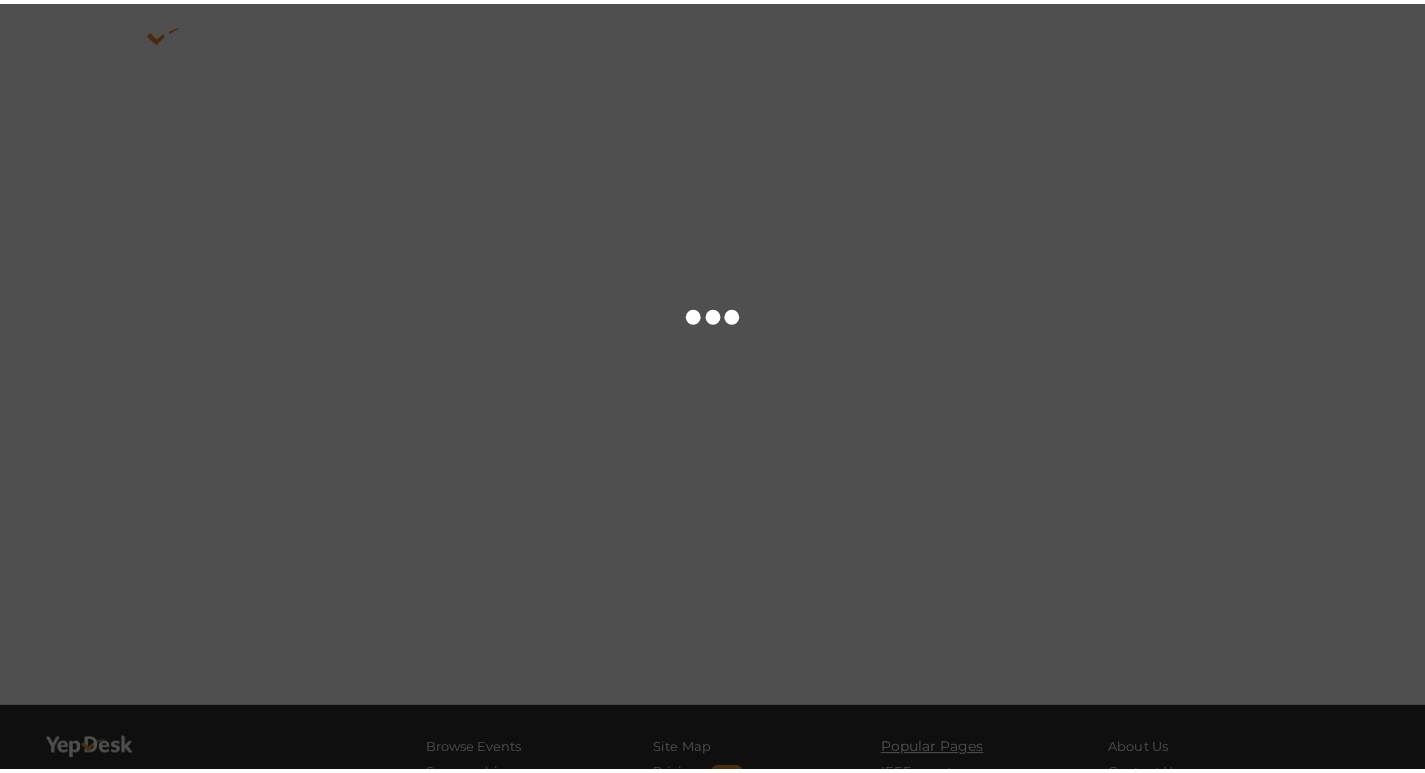 scroll, scrollTop: 0, scrollLeft: 0, axis: both 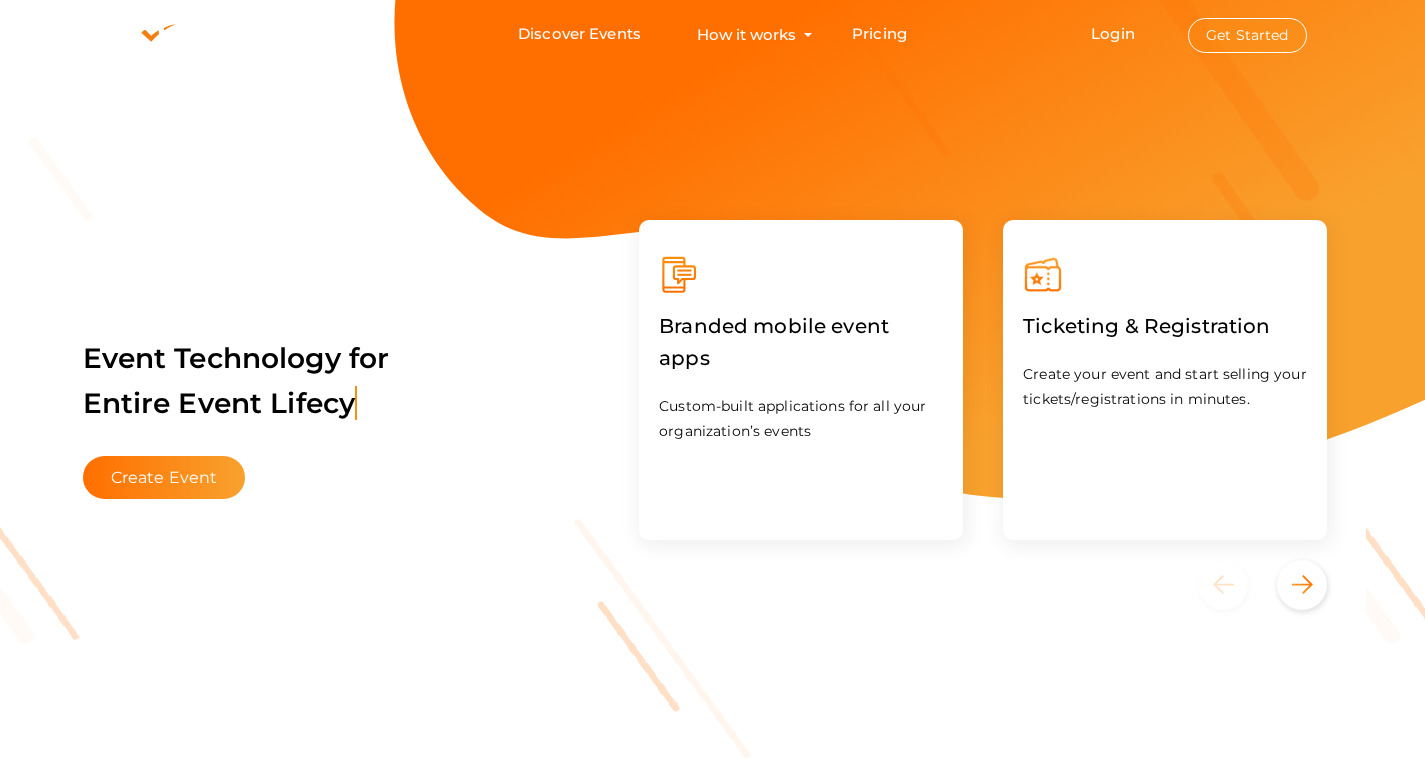 click on "Get Started" at bounding box center (1247, 35) 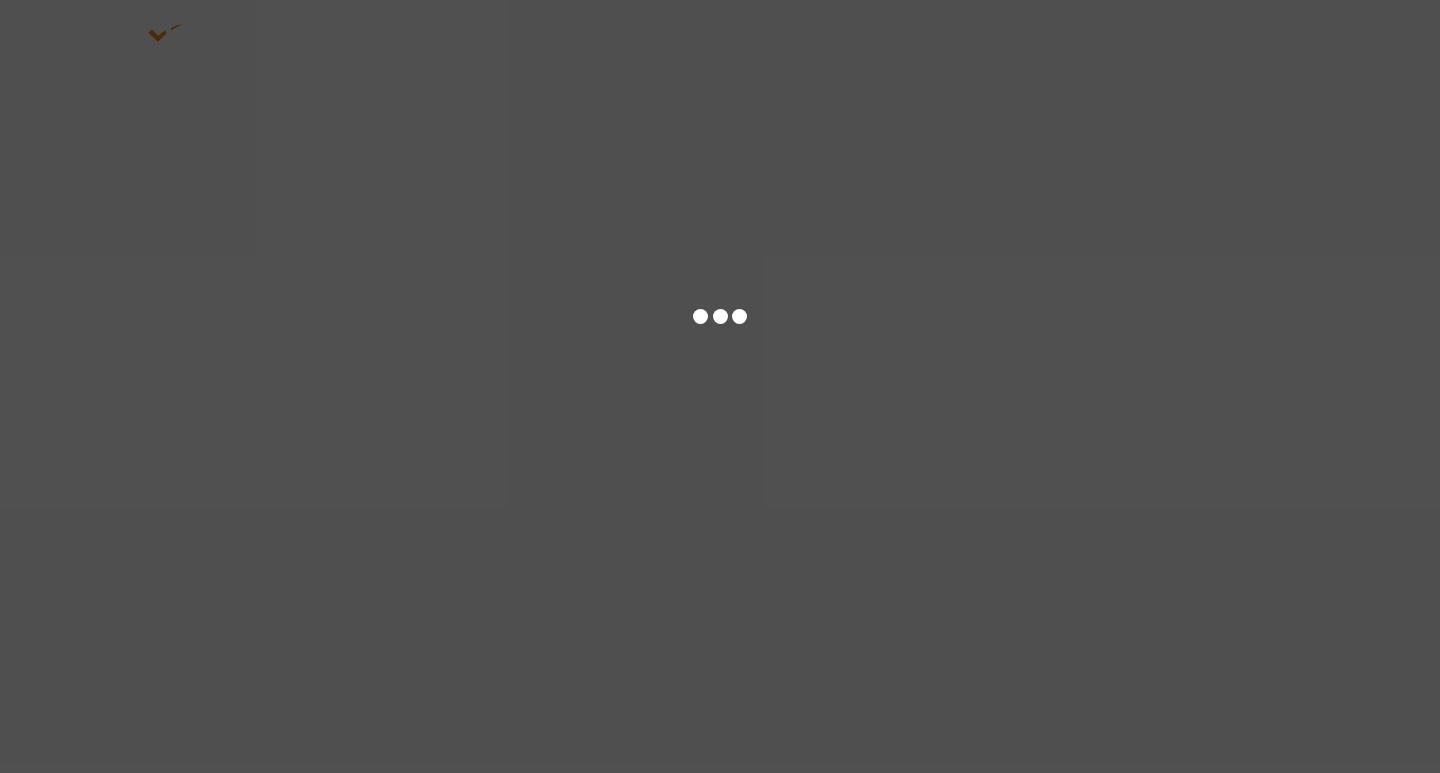 scroll, scrollTop: 0, scrollLeft: 0, axis: both 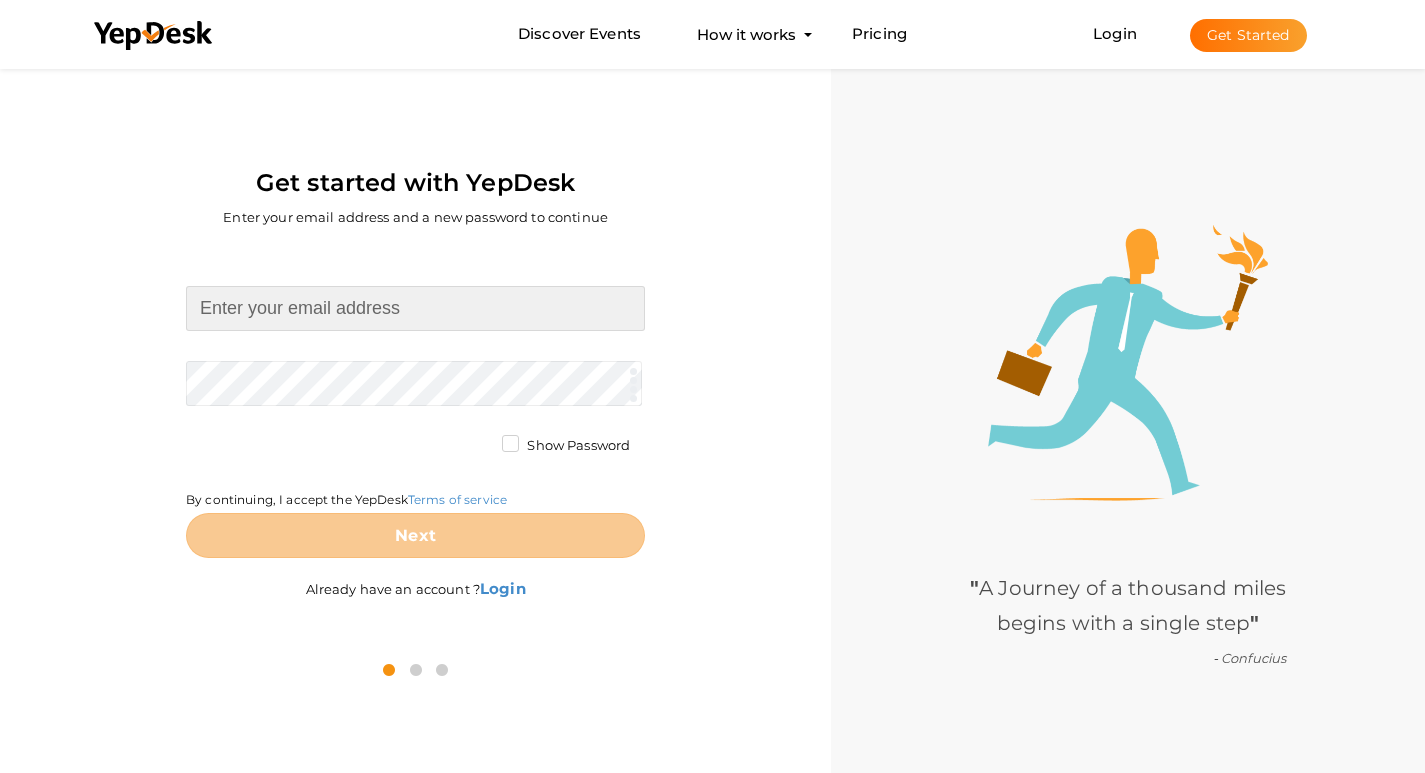click at bounding box center [415, 308] 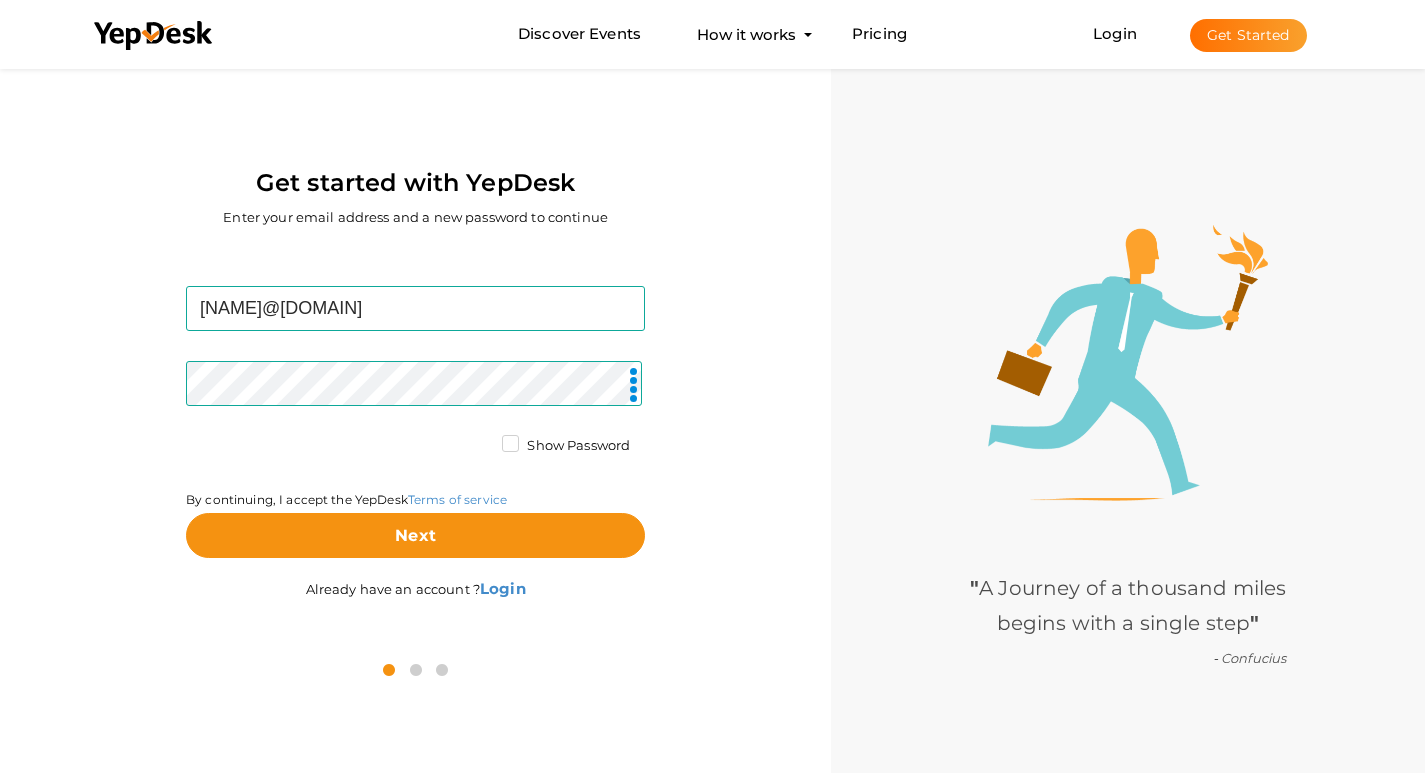 click on "Show Password" at bounding box center [566, 446] 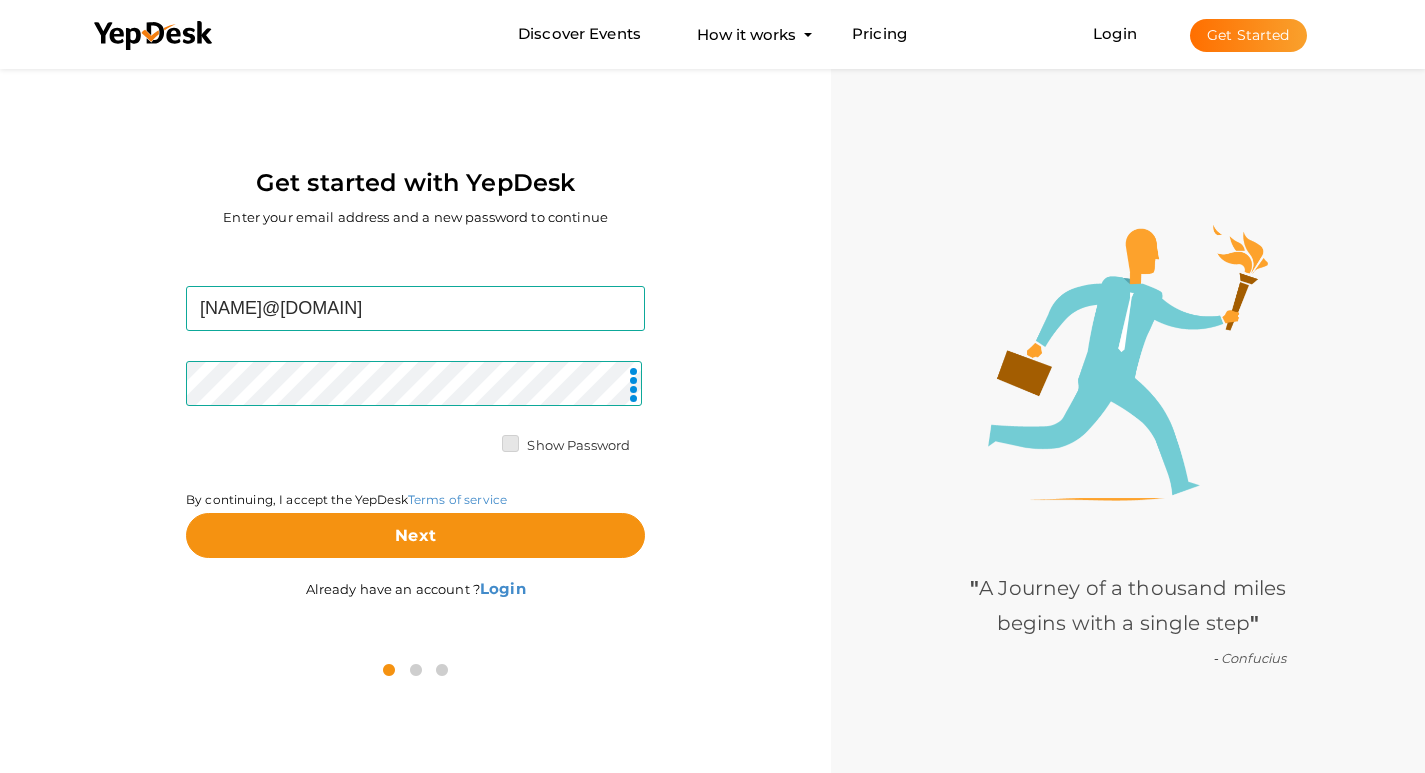 click on "Show Password" at bounding box center (482, 440) 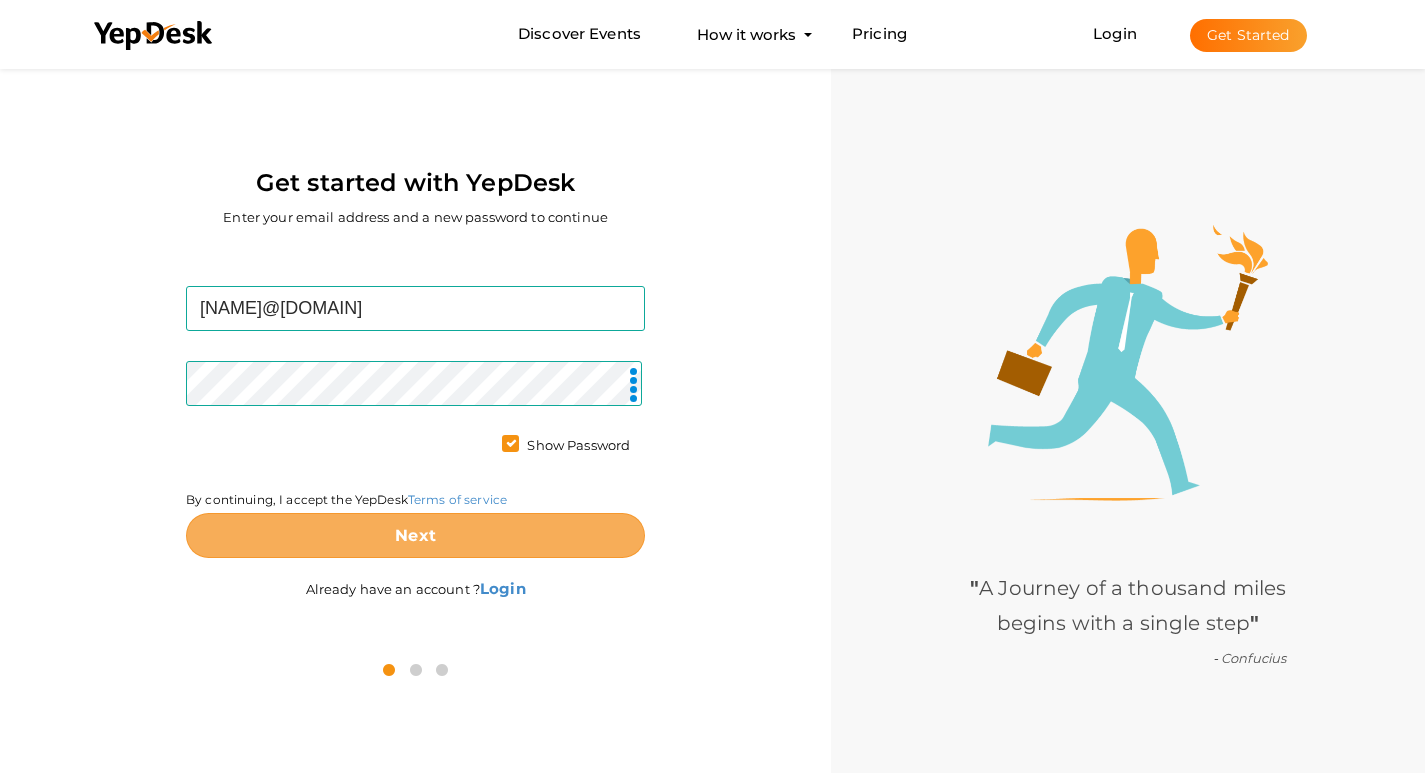 click on "Next" at bounding box center [415, 535] 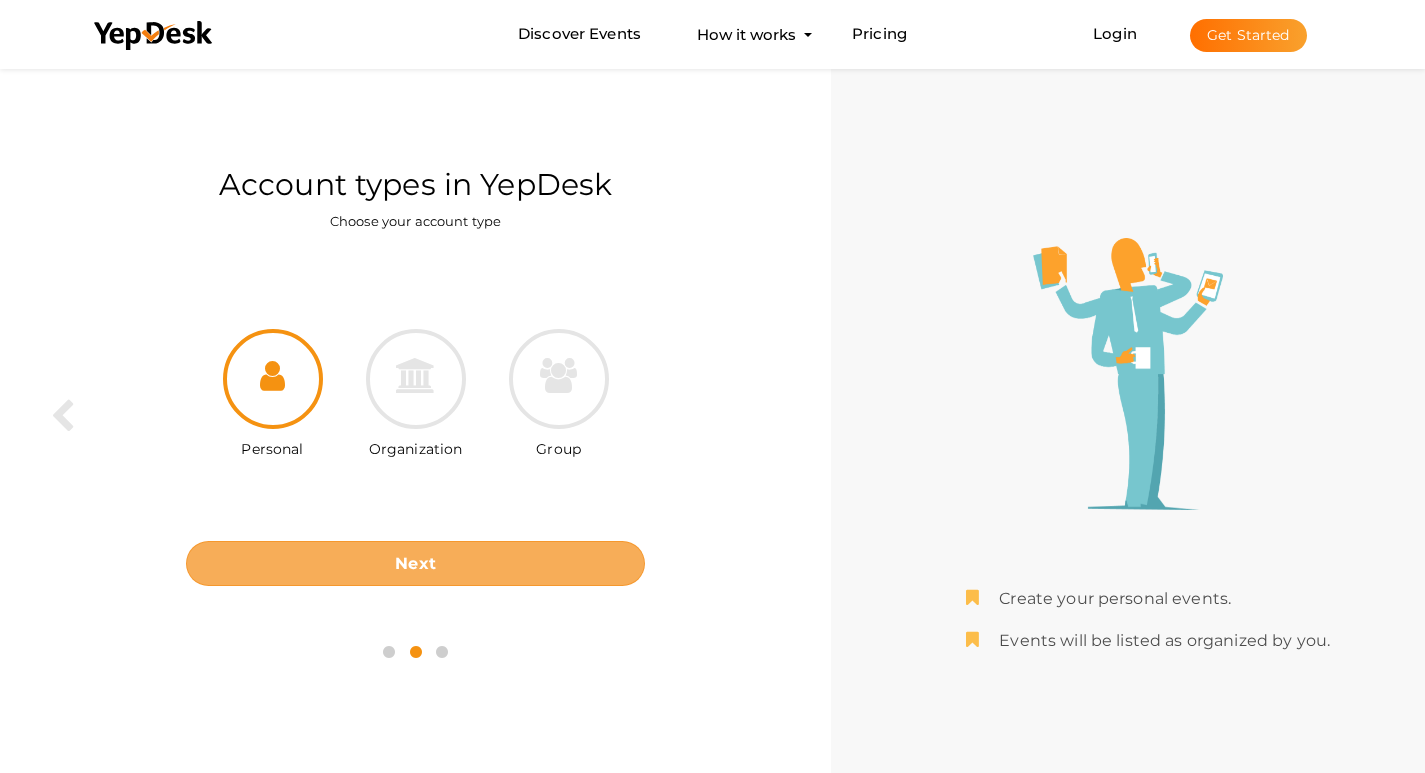 click on "Next" at bounding box center [415, 563] 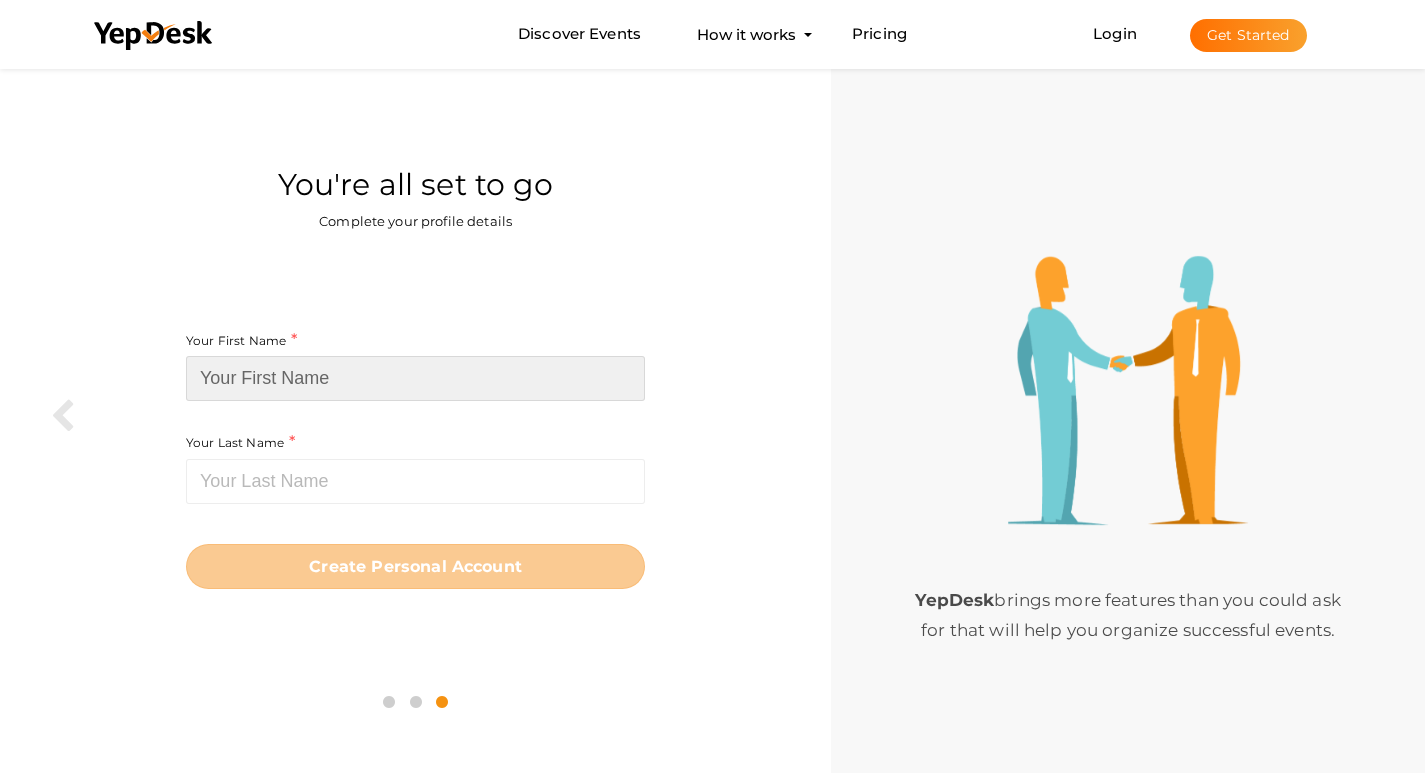 click at bounding box center (415, 378) 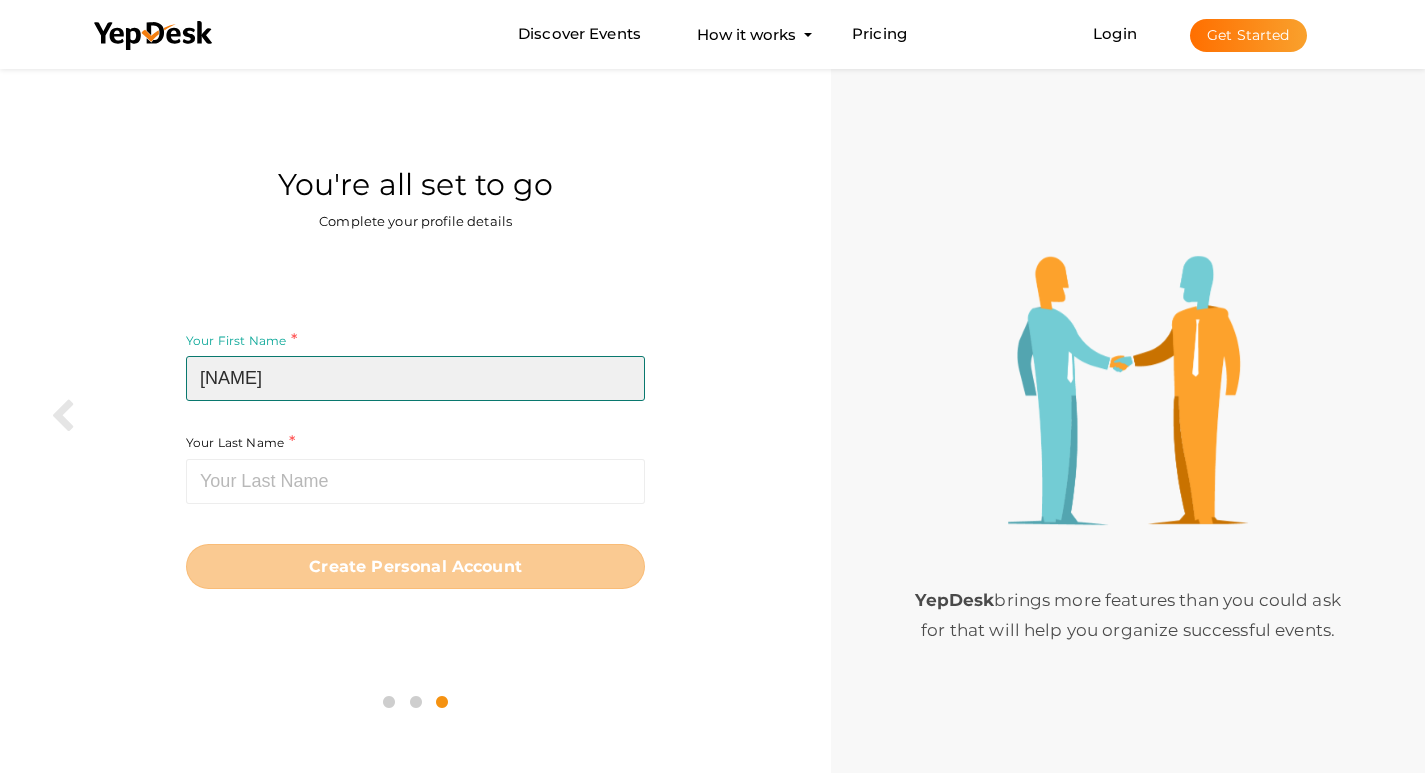 drag, startPoint x: 361, startPoint y: 378, endPoint x: 294, endPoint y: 381, distance: 67.06713 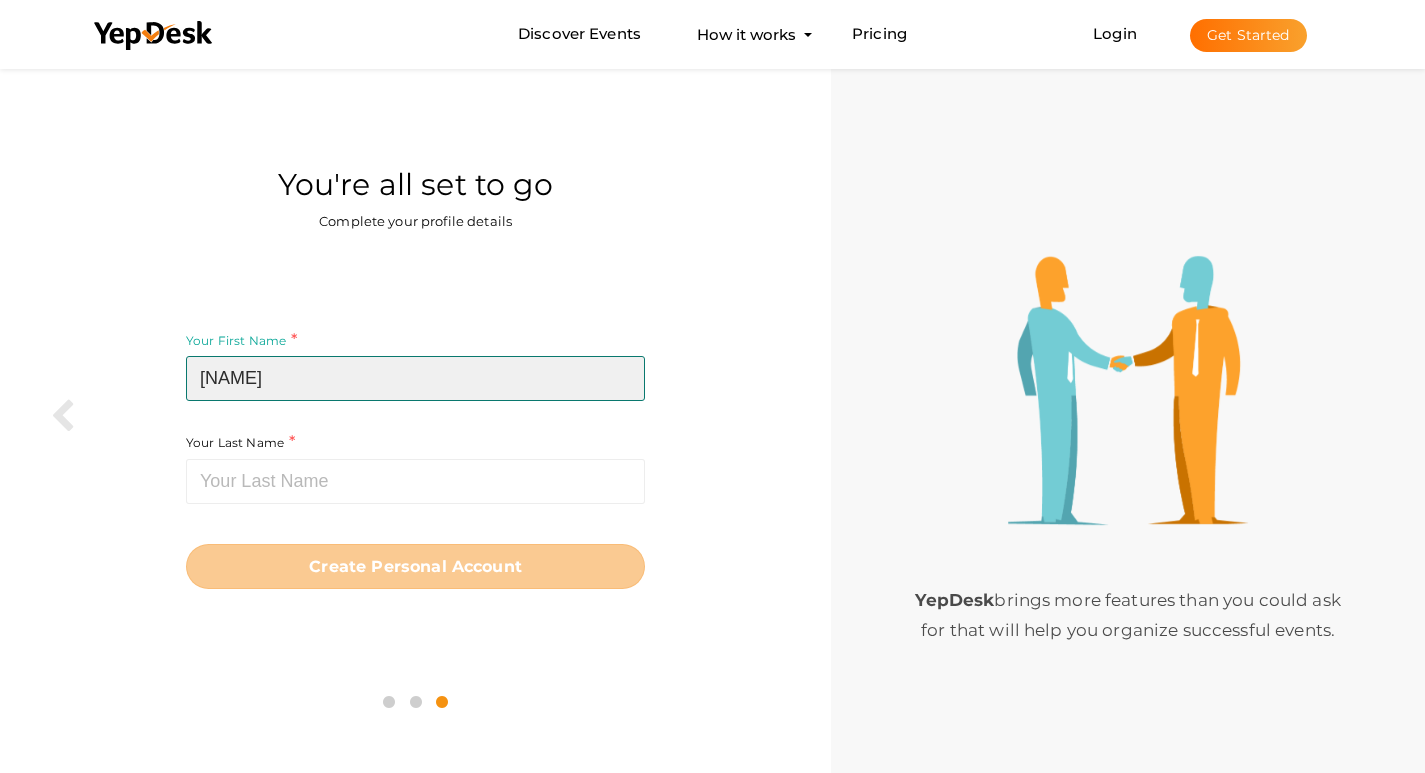 click on "emaarcasavenero" at bounding box center [415, 378] 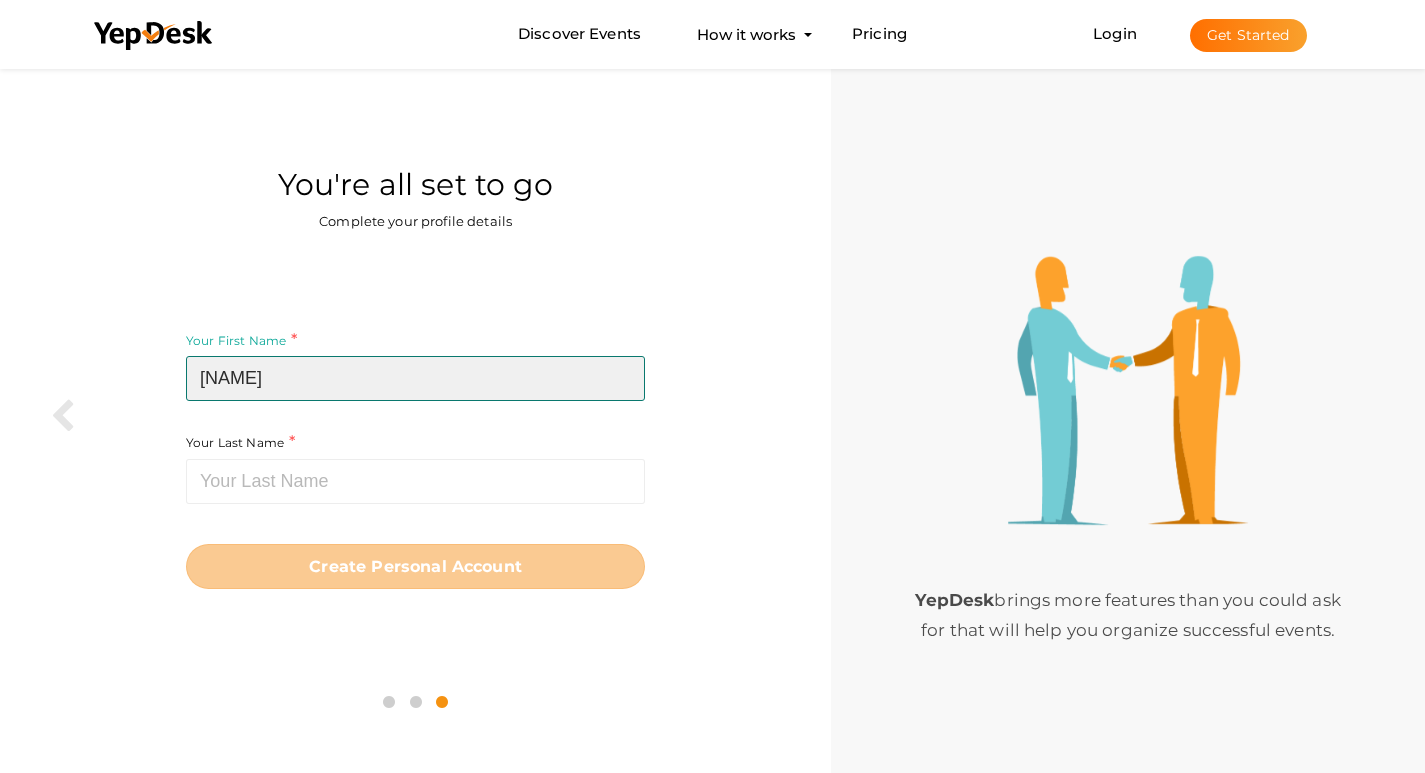 type on "emaarcasa" 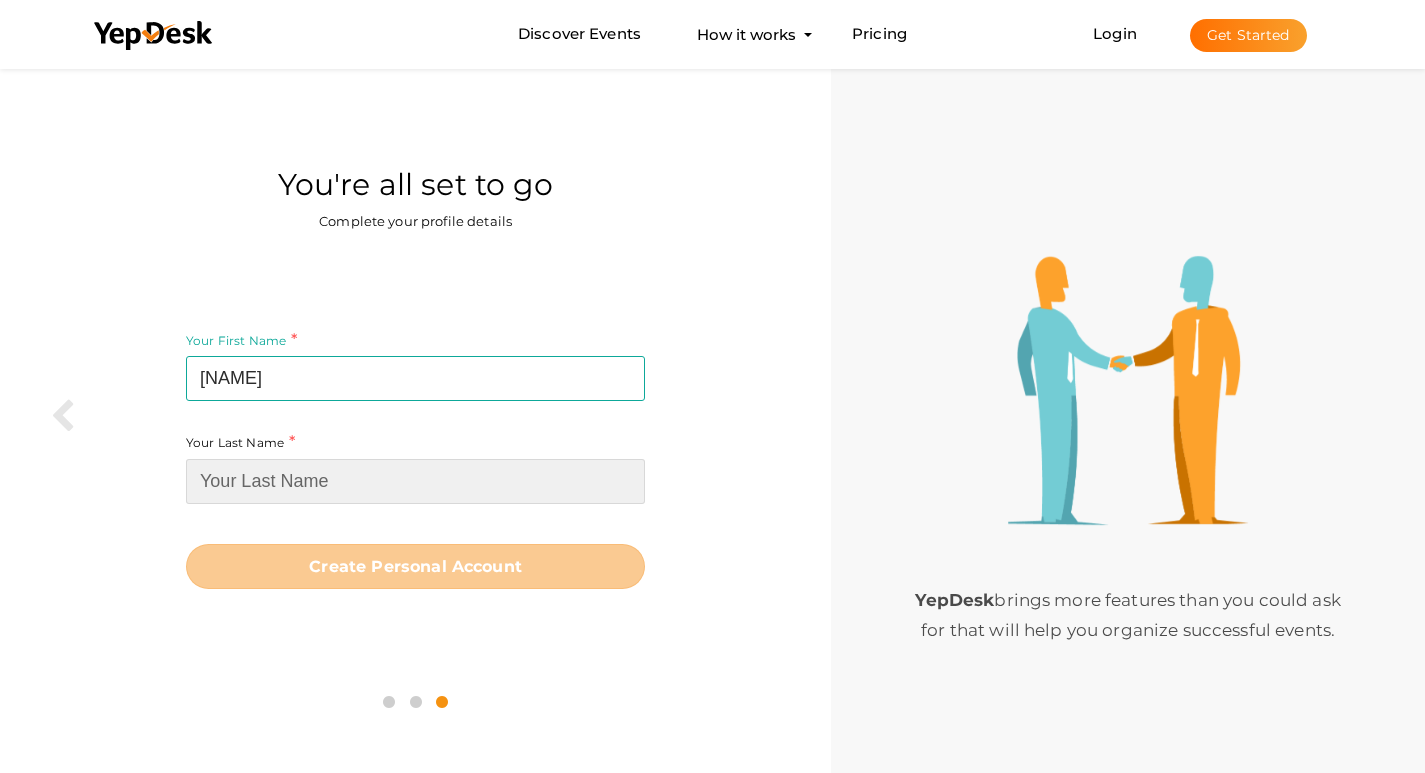 click at bounding box center [415, 481] 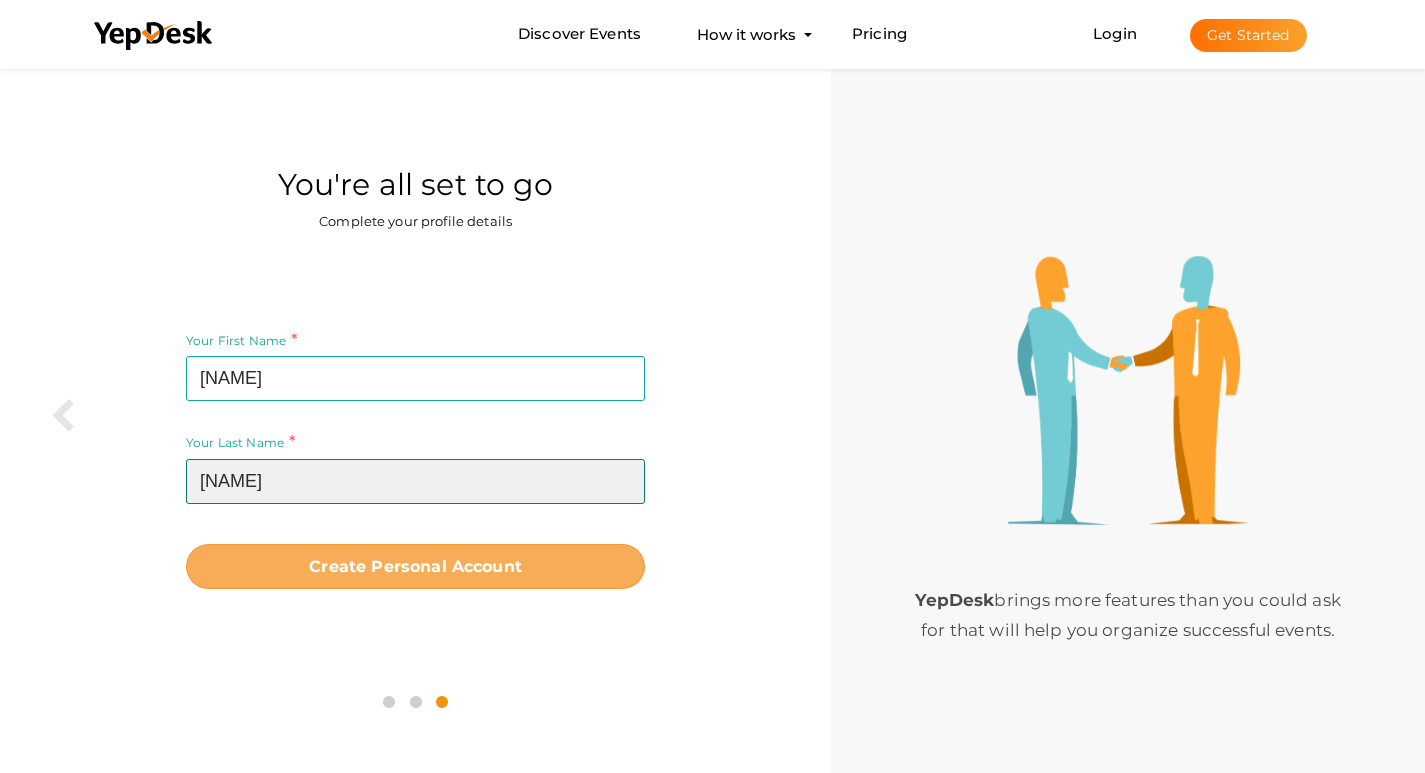 type on "venero" 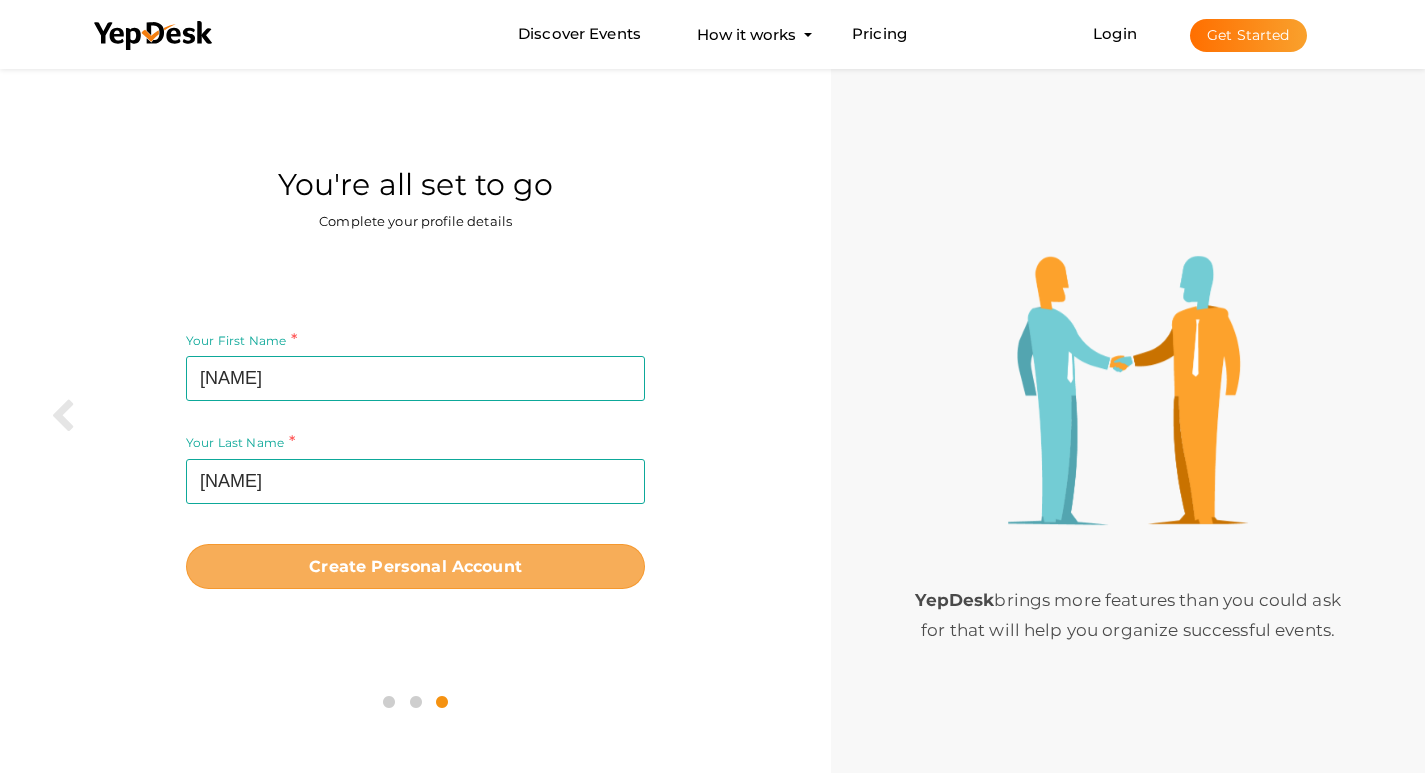 click on "Create
Personal Account" at bounding box center (415, 566) 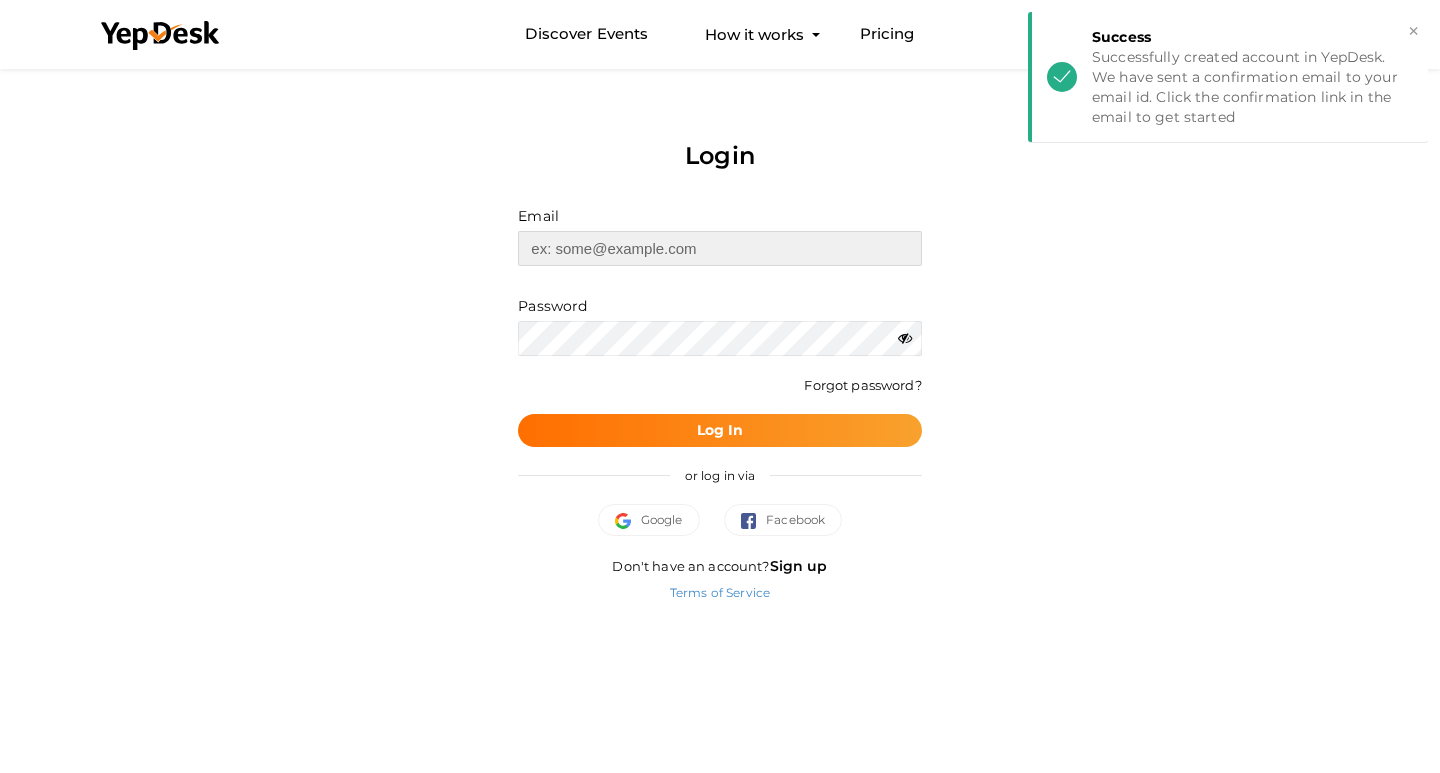 type on "[USERNAME]@example.com" 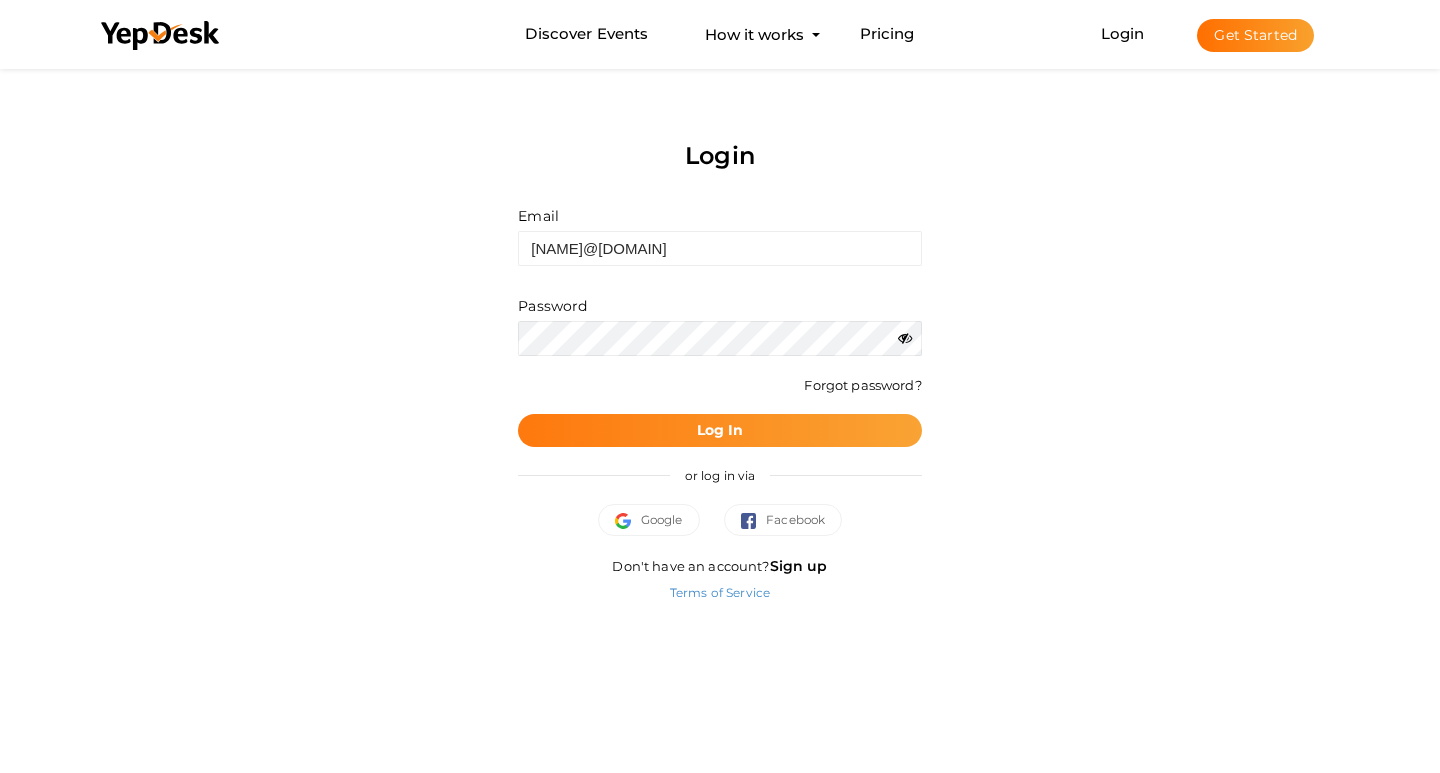 click on "Log In" at bounding box center (719, 430) 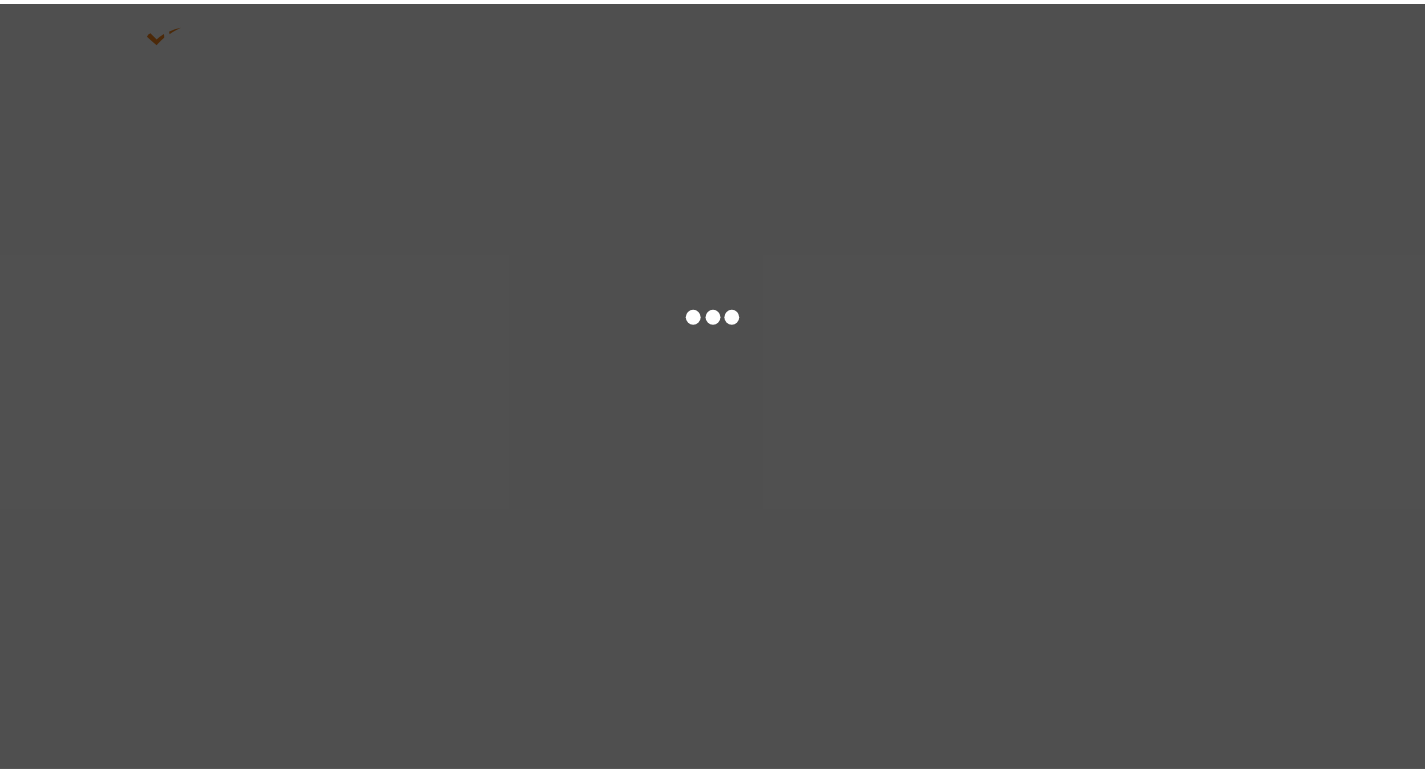 scroll, scrollTop: 0, scrollLeft: 0, axis: both 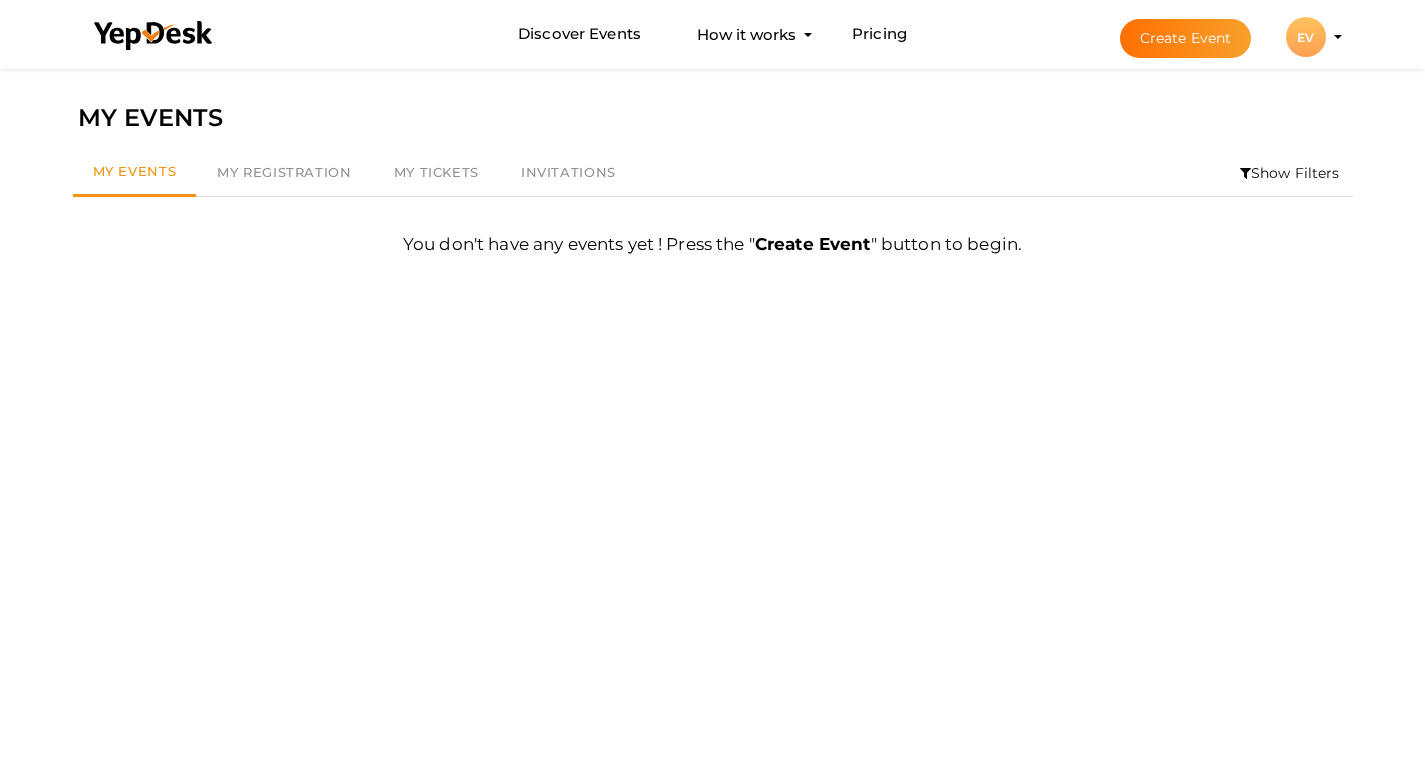 click on "EV" at bounding box center [1306, 37] 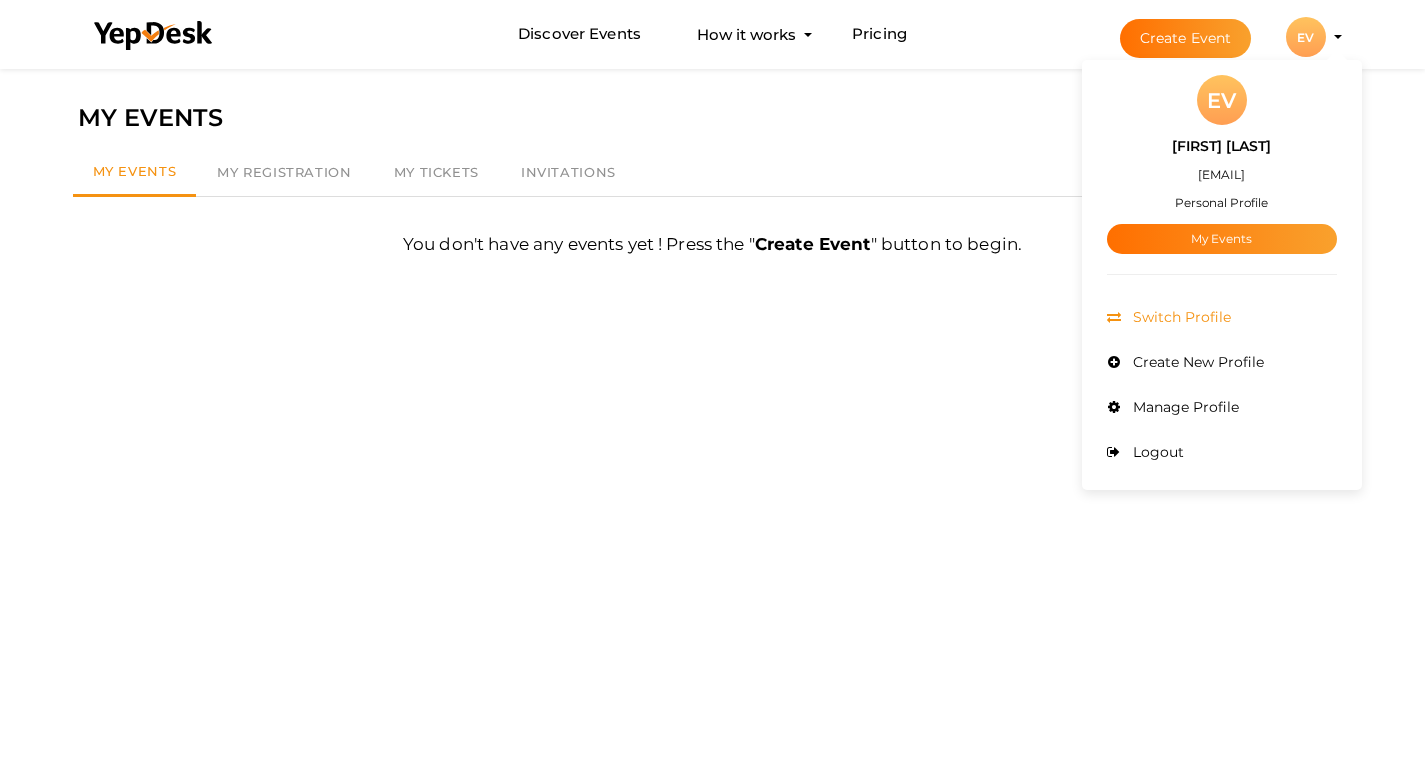 click on "Switch Profile" at bounding box center [1179, 317] 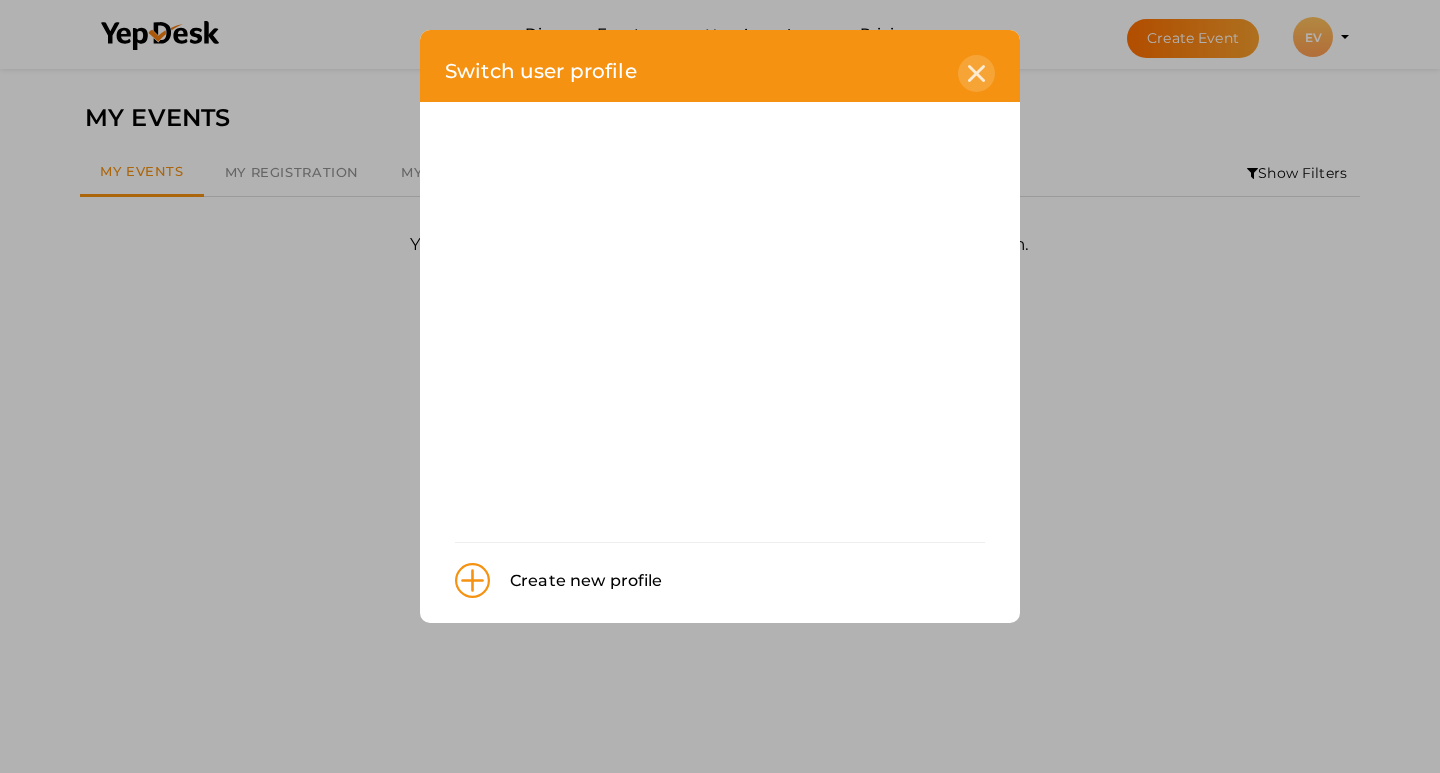 click 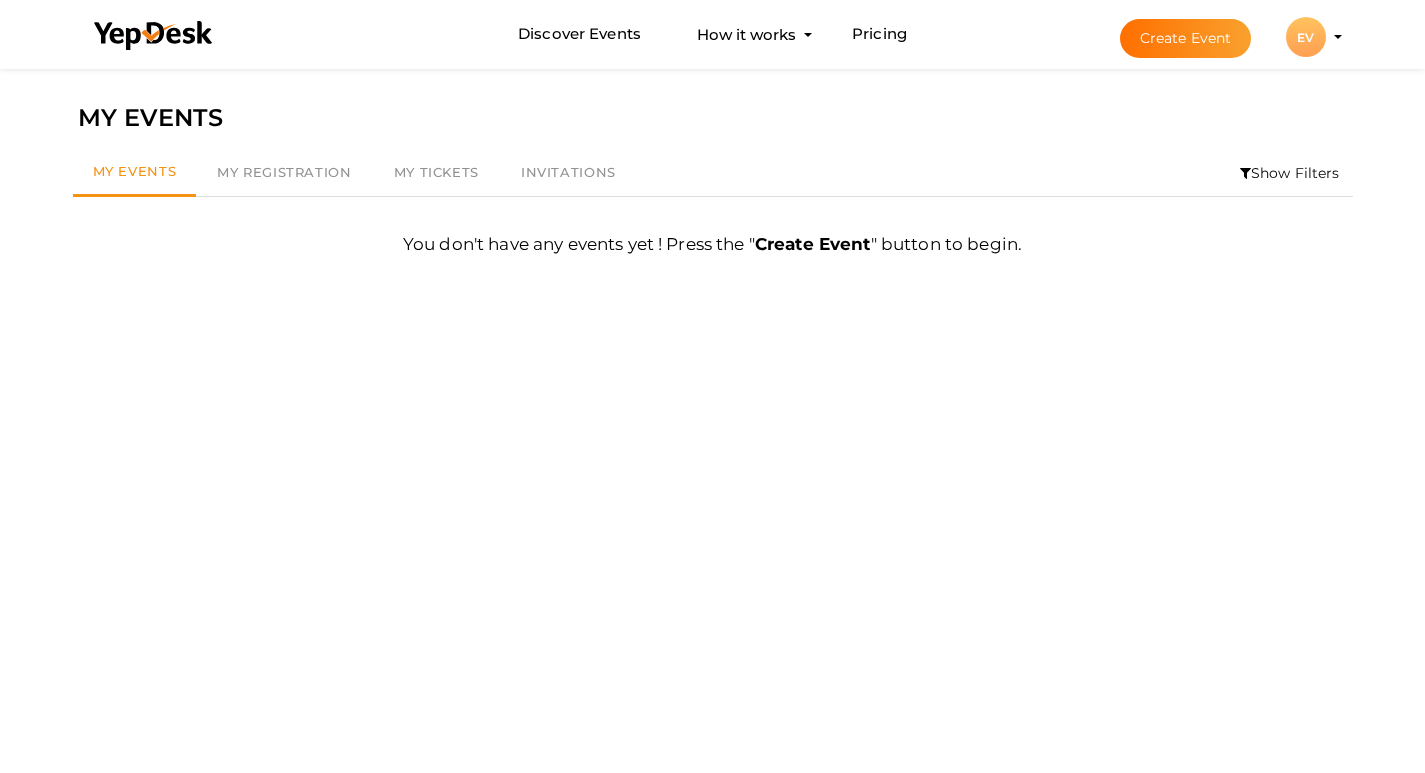 click on "EV" at bounding box center (1306, 37) 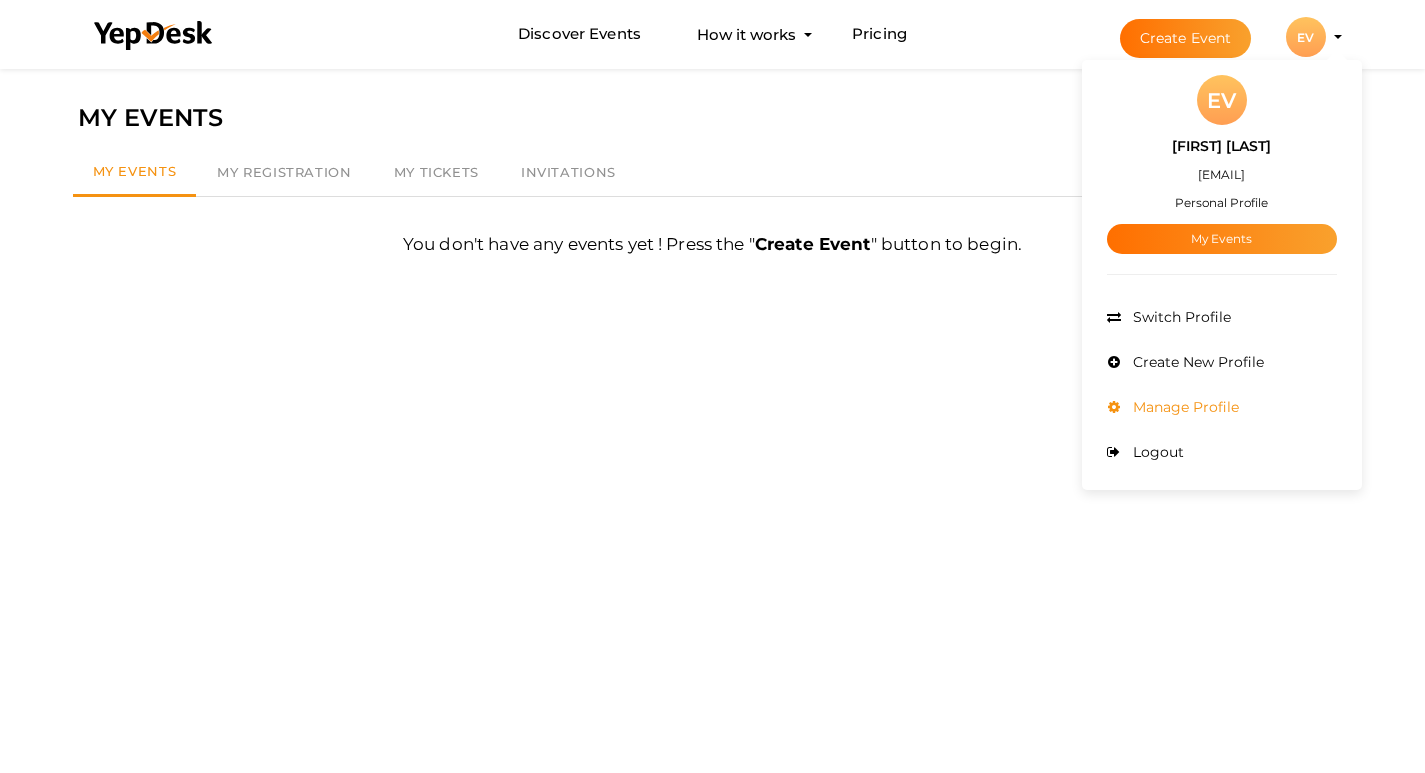 click on "Manage Profile" at bounding box center [1183, 407] 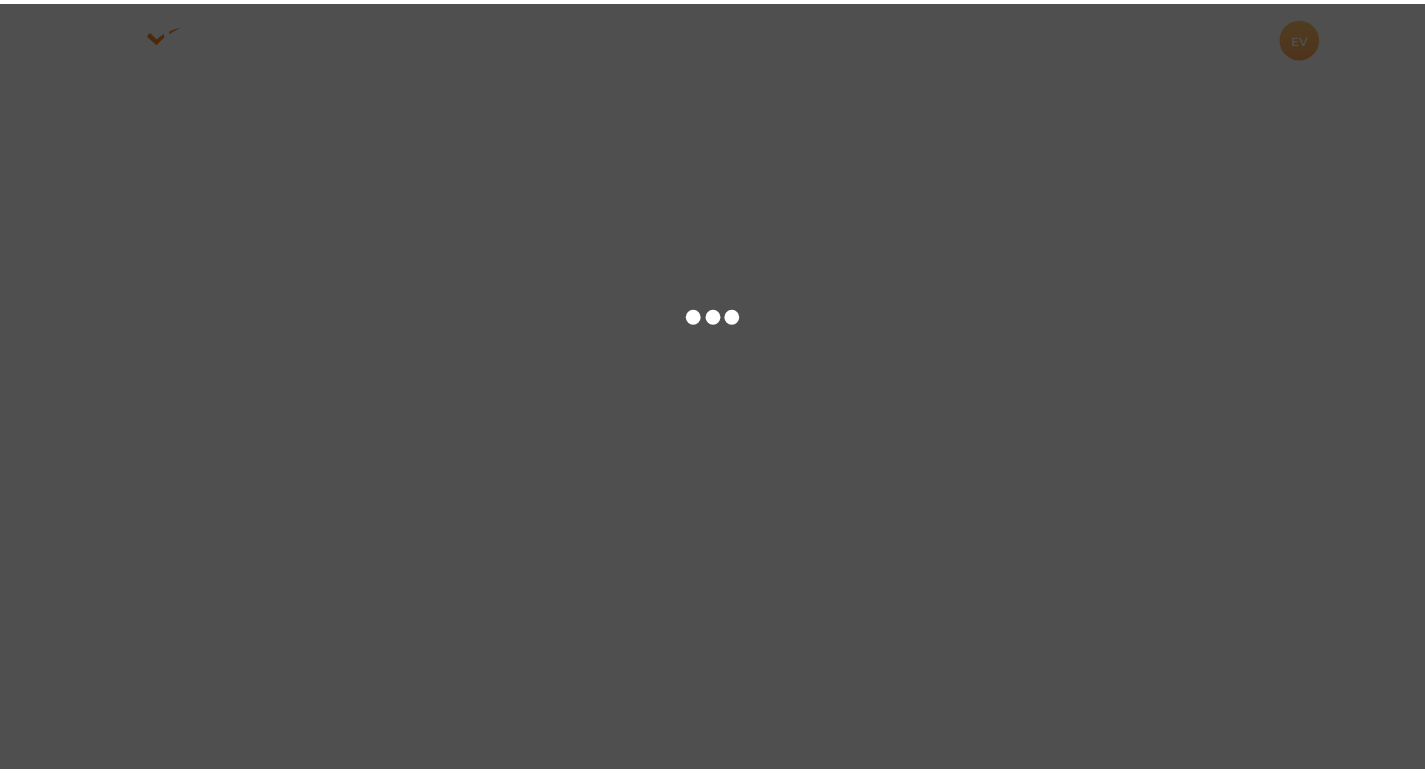 scroll, scrollTop: 0, scrollLeft: 0, axis: both 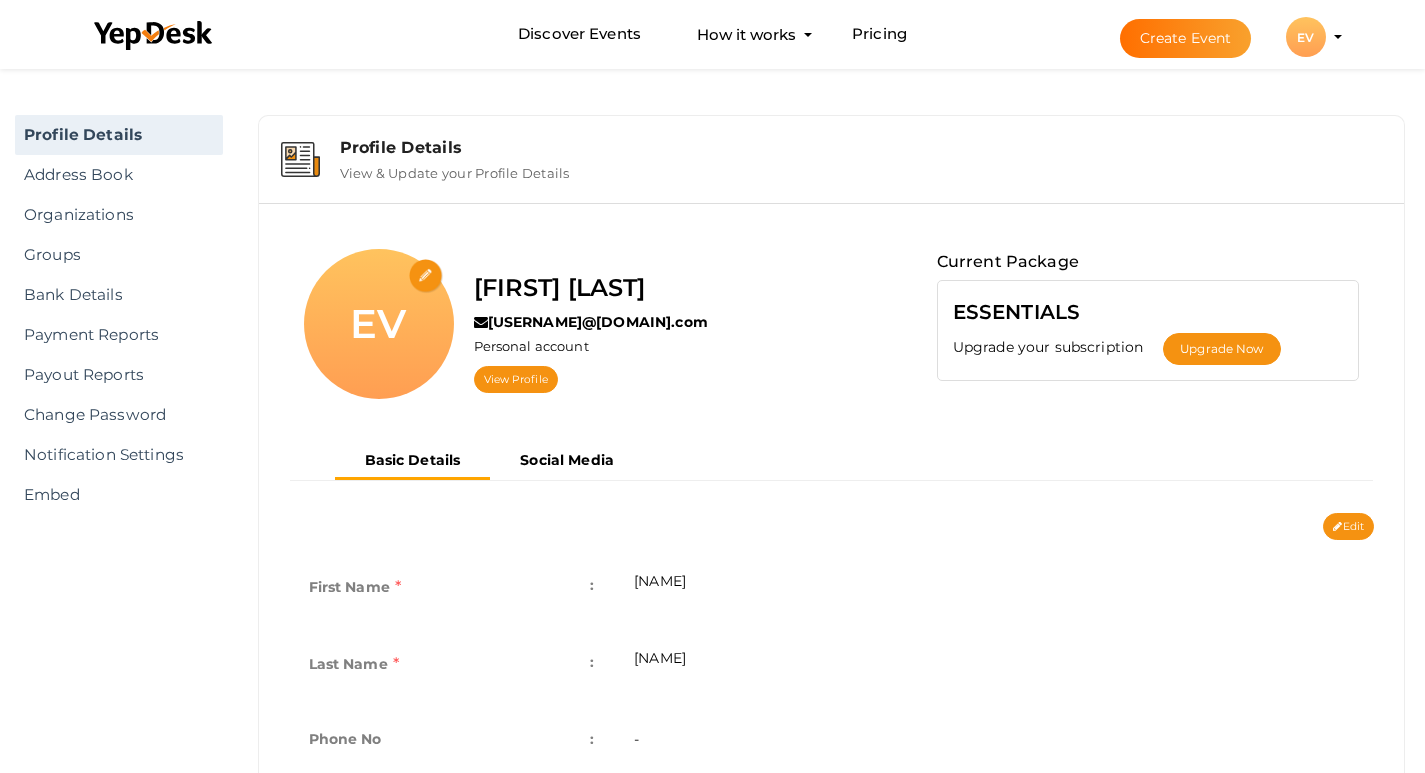 click at bounding box center [426, 276] 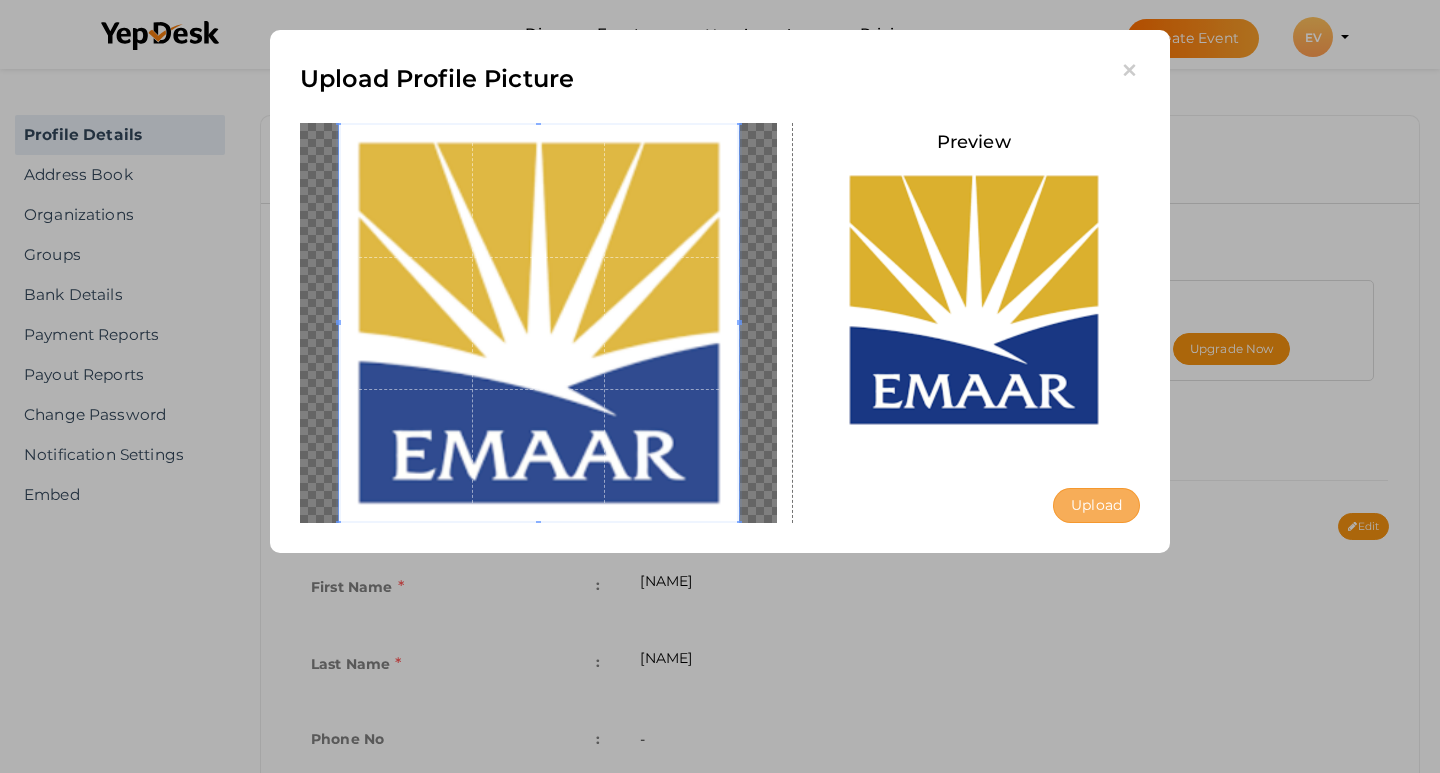 click on "Upload" at bounding box center (1096, 505) 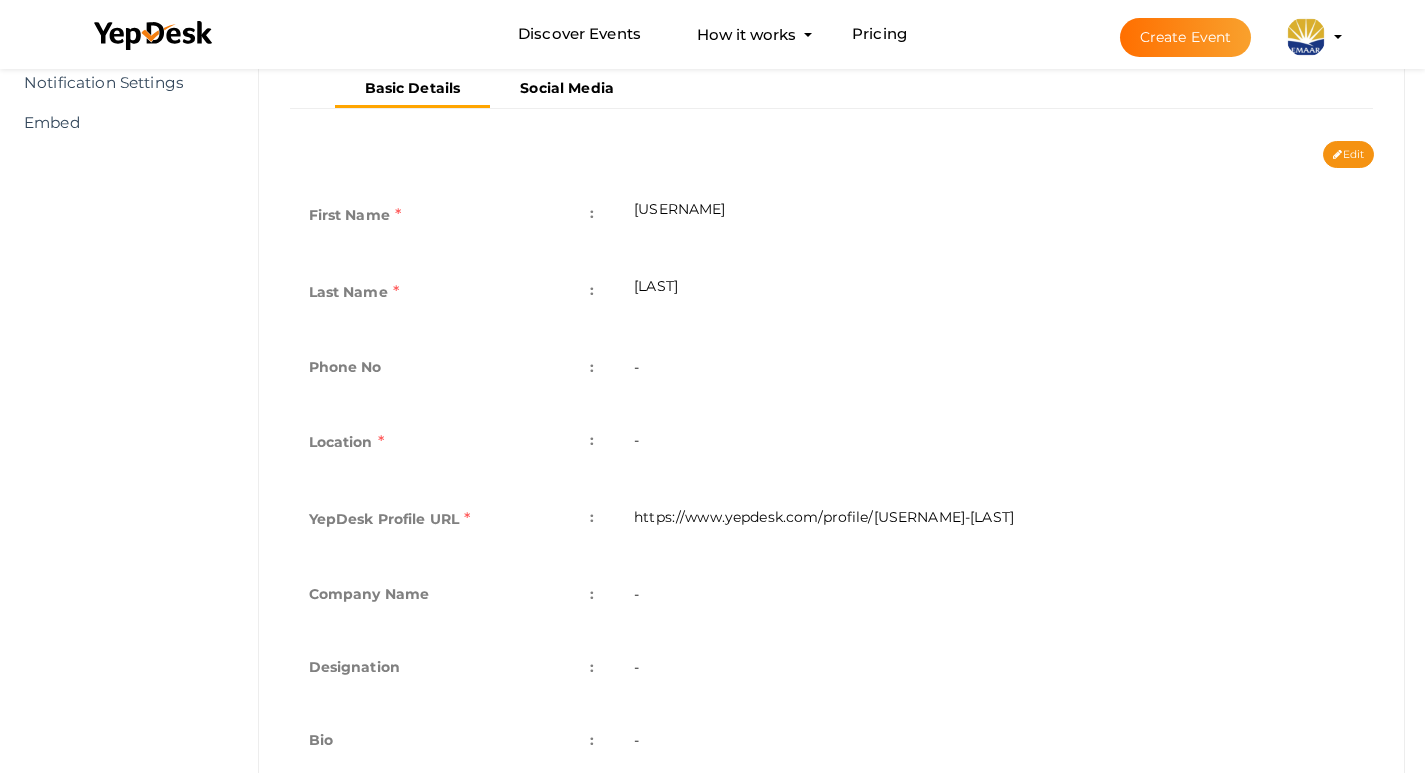 scroll, scrollTop: 400, scrollLeft: 0, axis: vertical 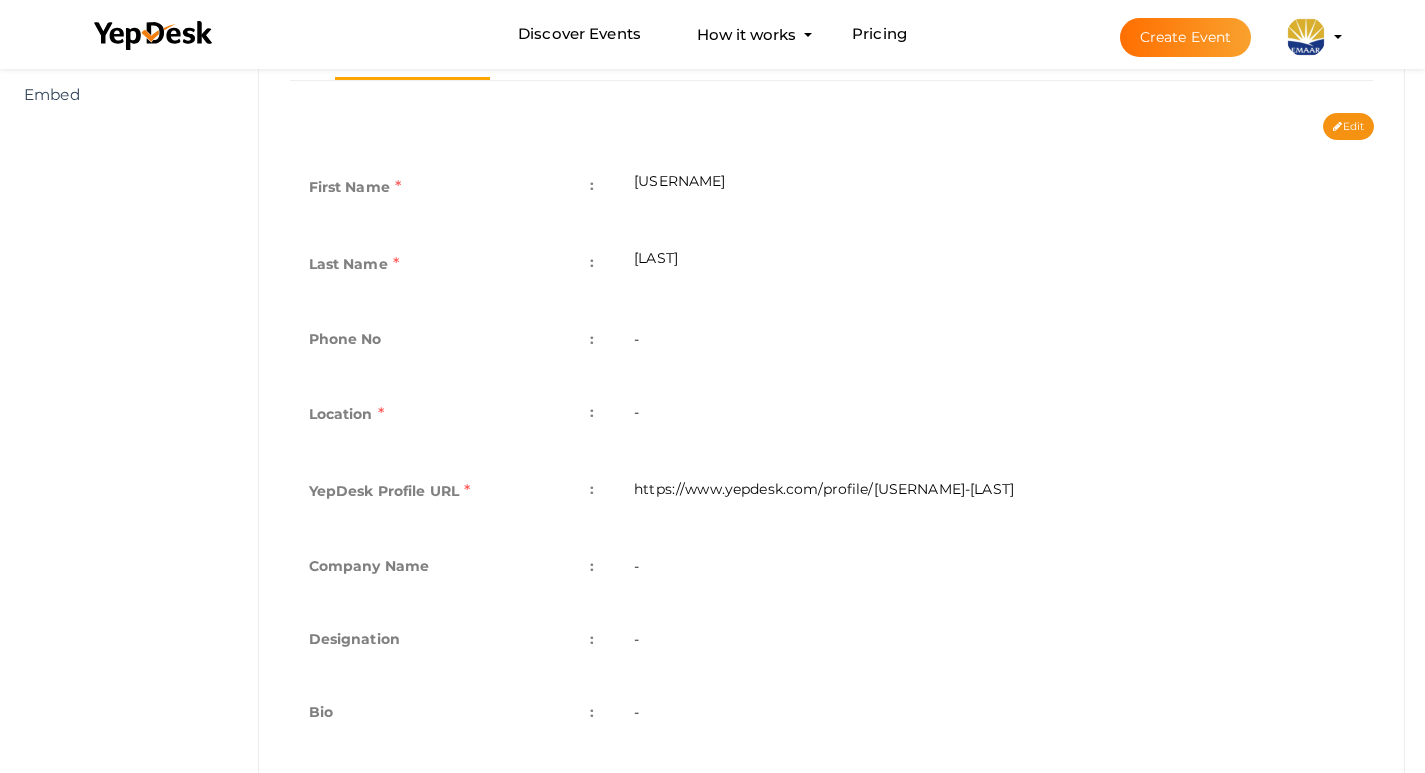 click on "-" at bounding box center [994, 416] 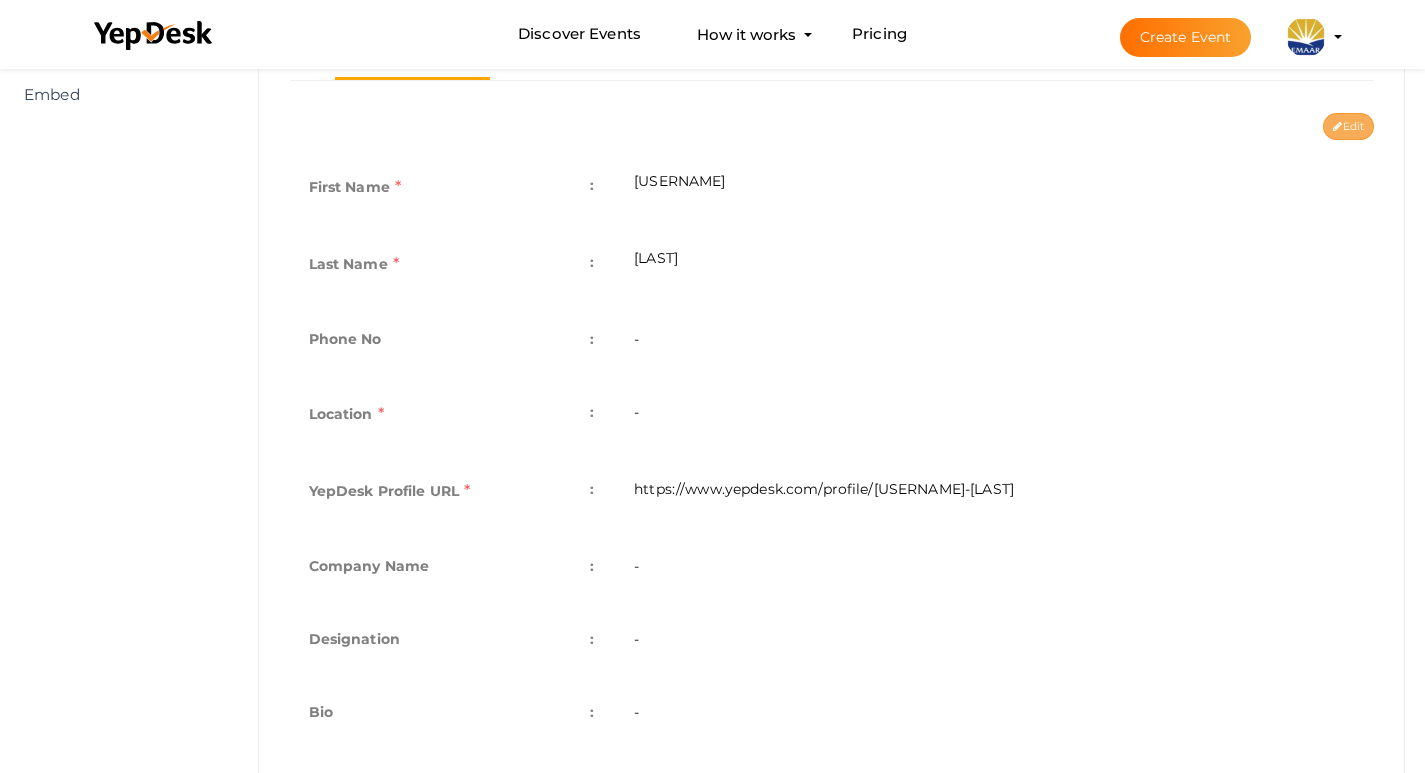 click on "Edit" at bounding box center (1348, 126) 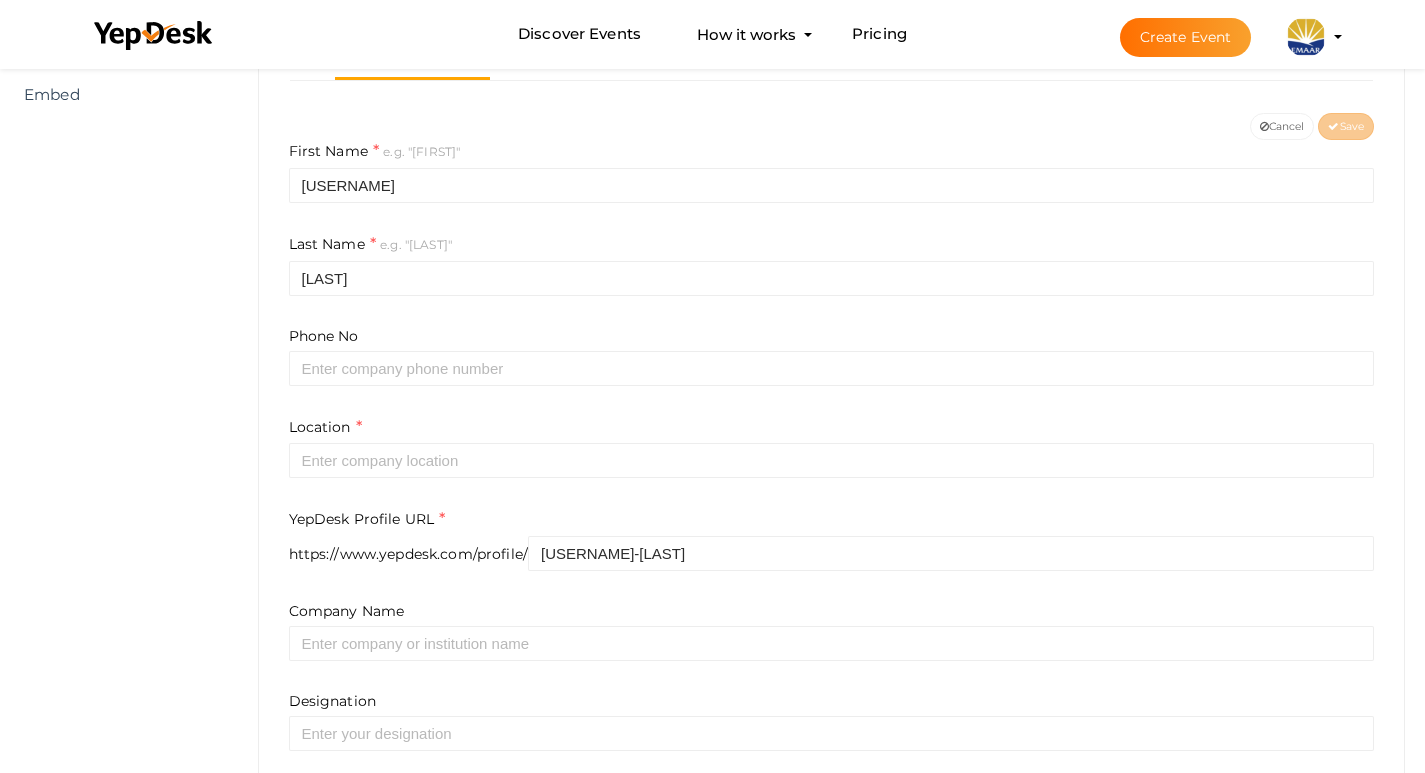 scroll, scrollTop: 500, scrollLeft: 0, axis: vertical 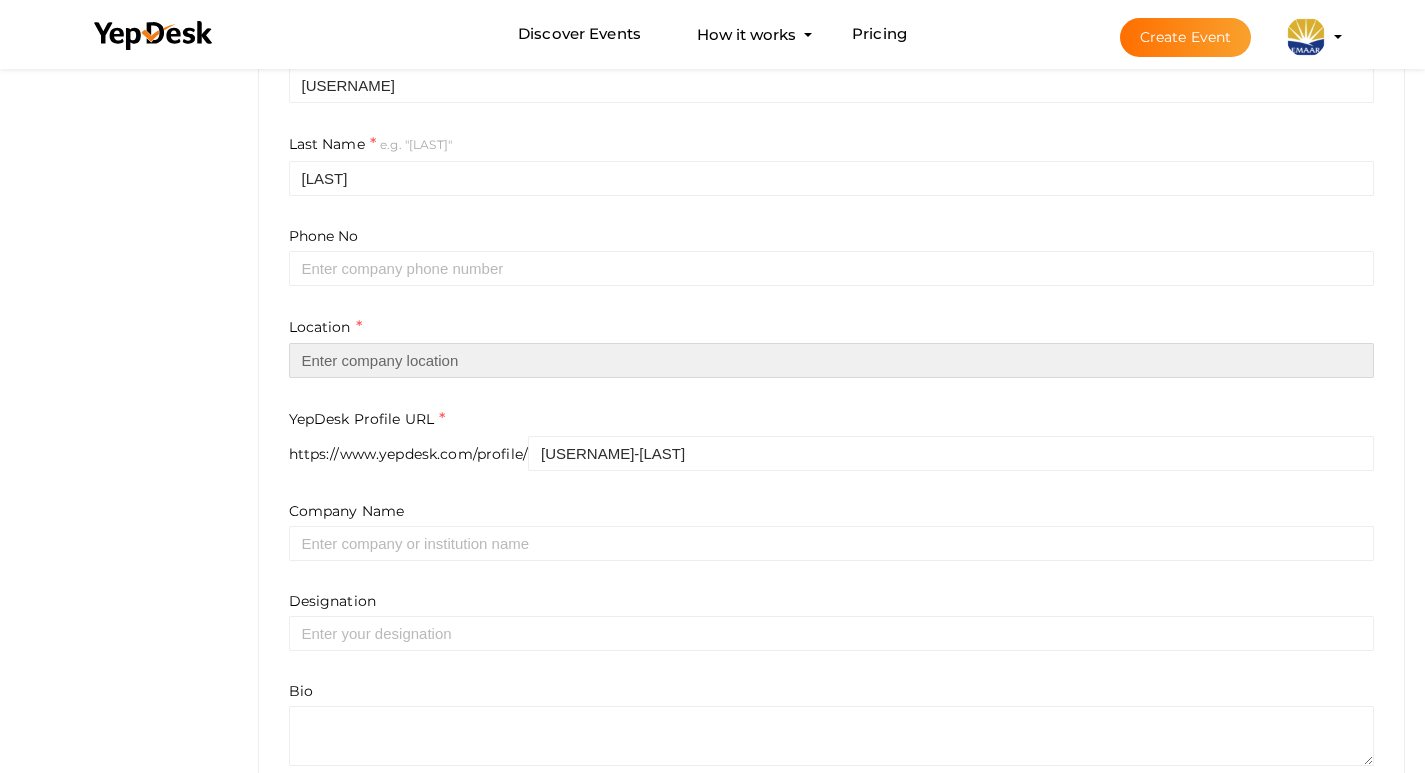 click at bounding box center [832, 360] 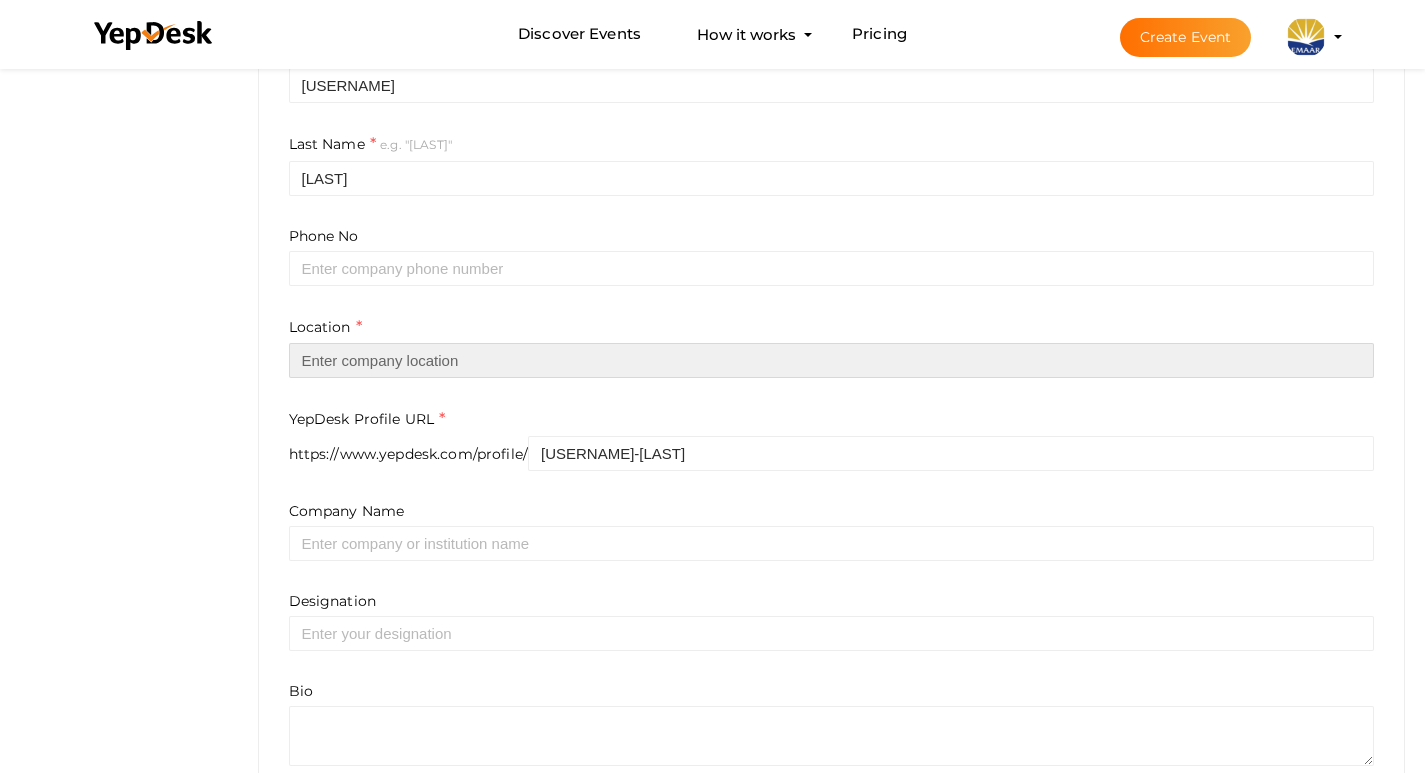 paste on "[CITY]" 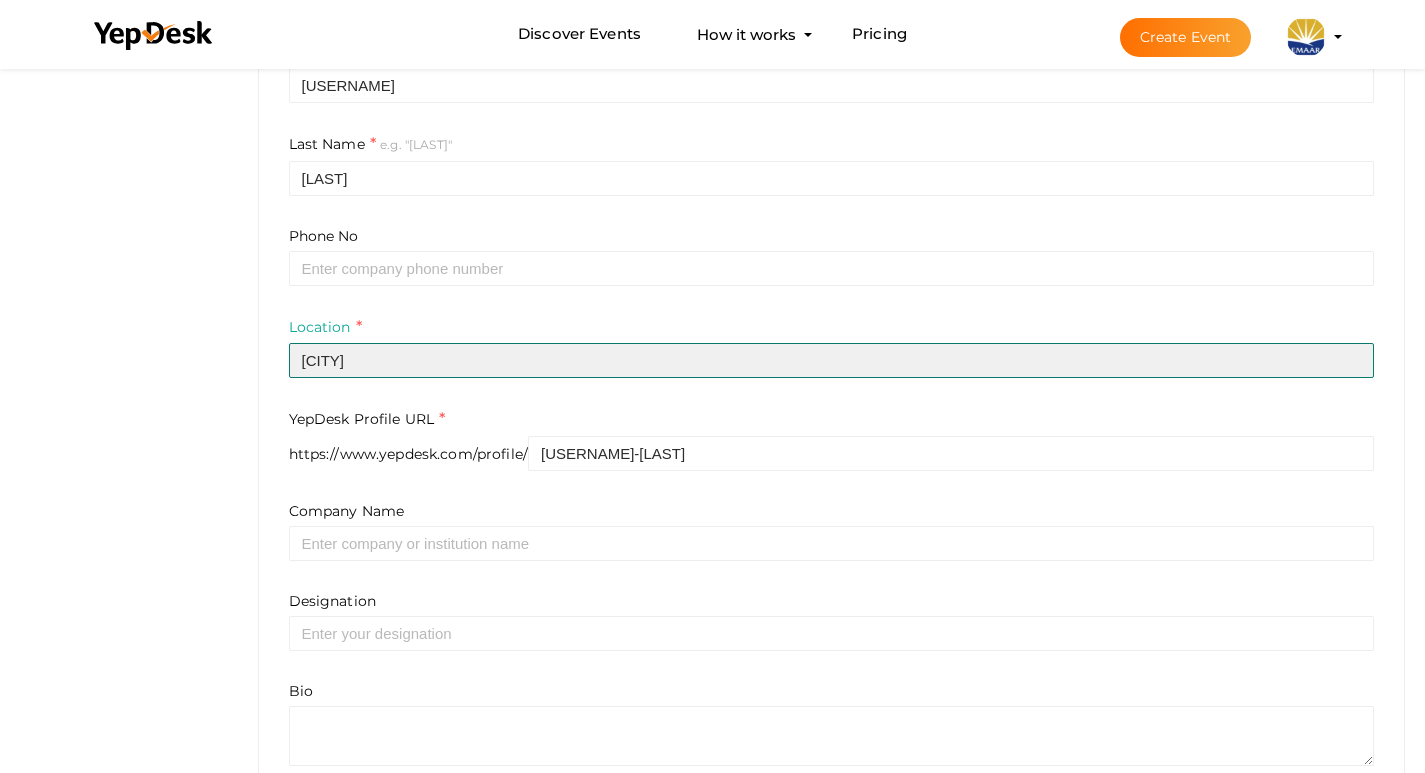 type on "[STATE]" 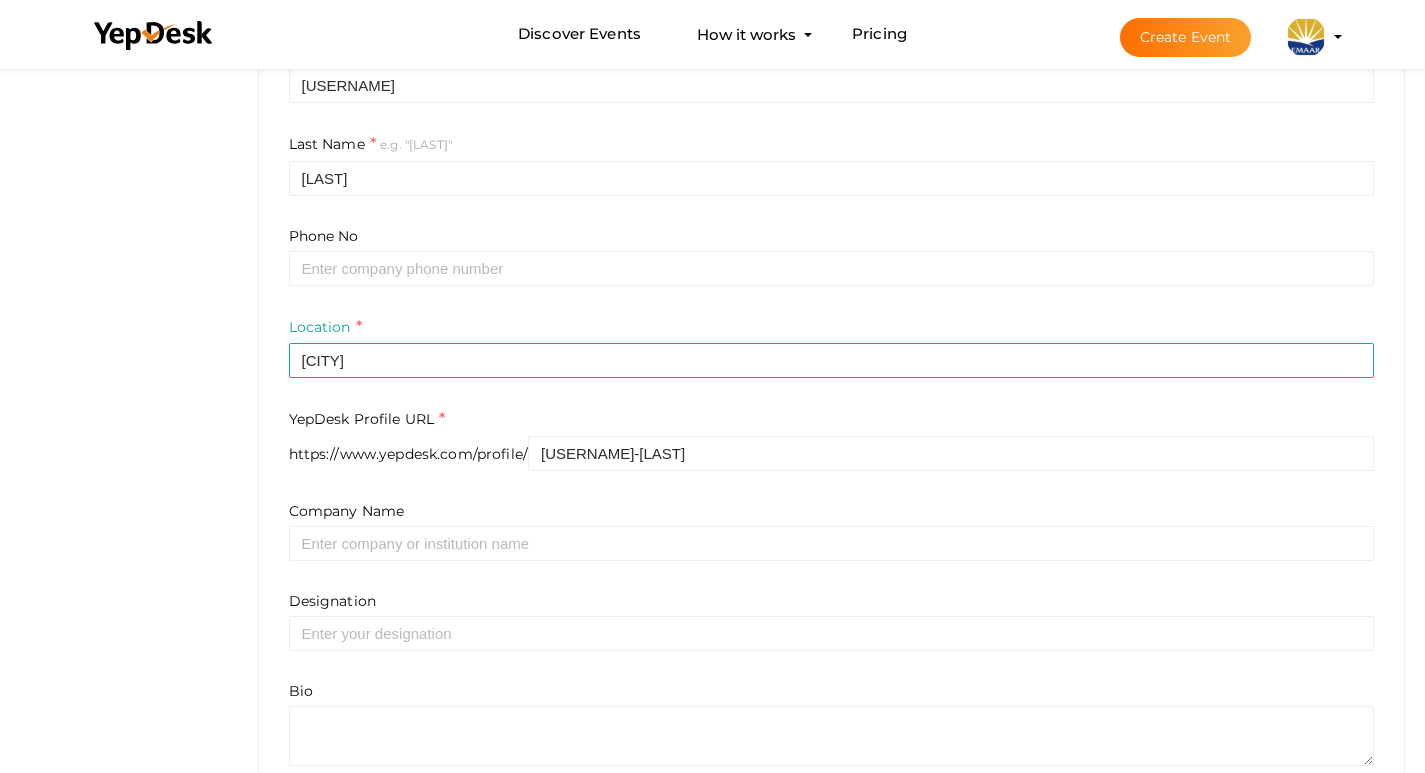 click on "Location
Maharastra" at bounding box center (832, 347) 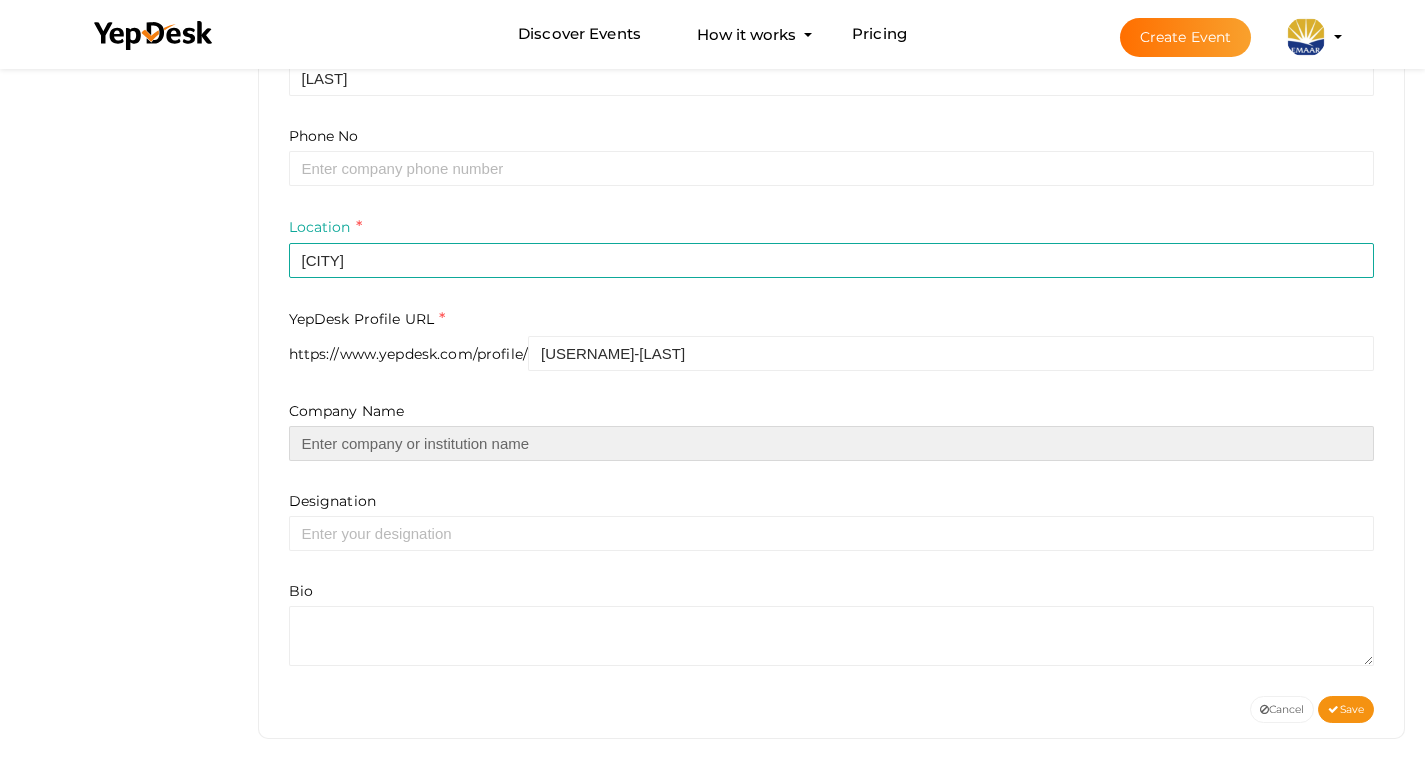 click at bounding box center [832, 443] 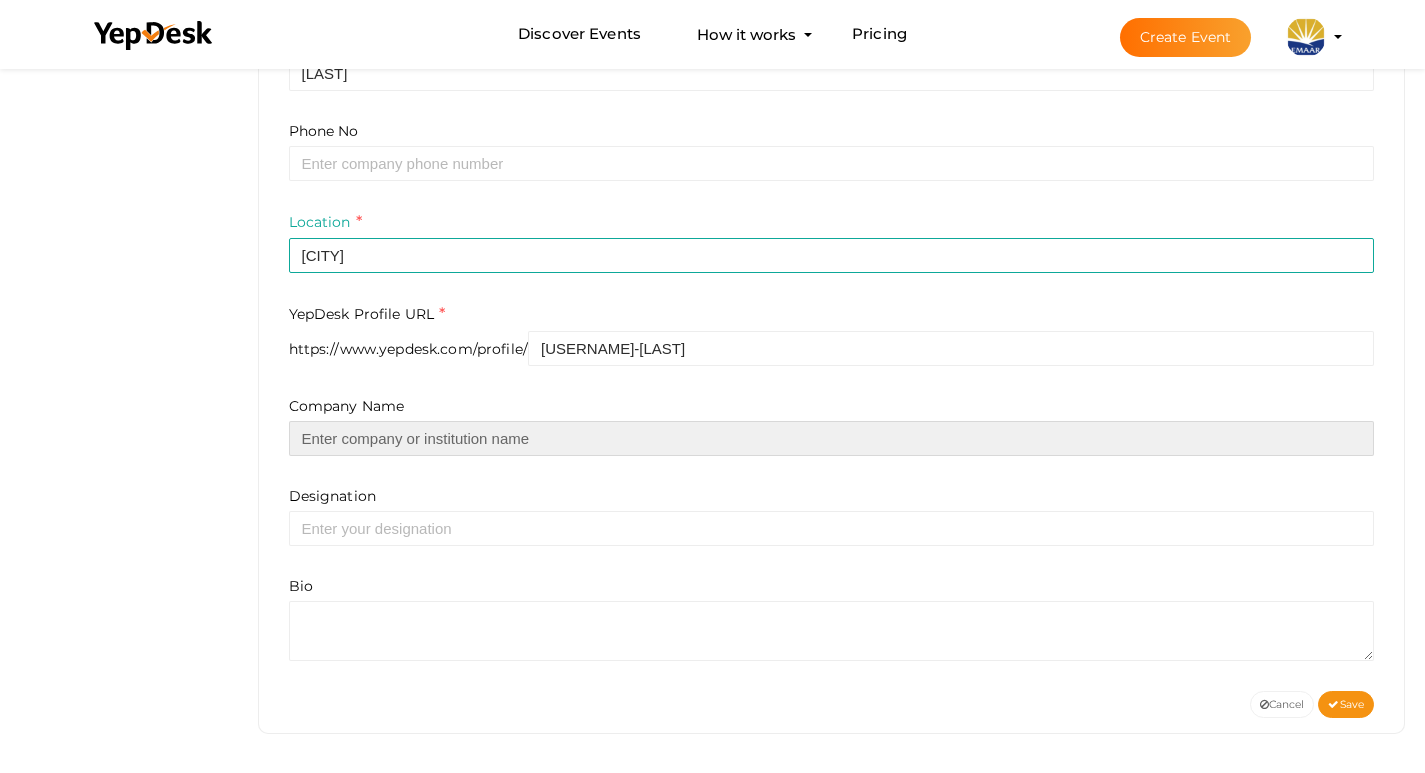 scroll, scrollTop: 606, scrollLeft: 0, axis: vertical 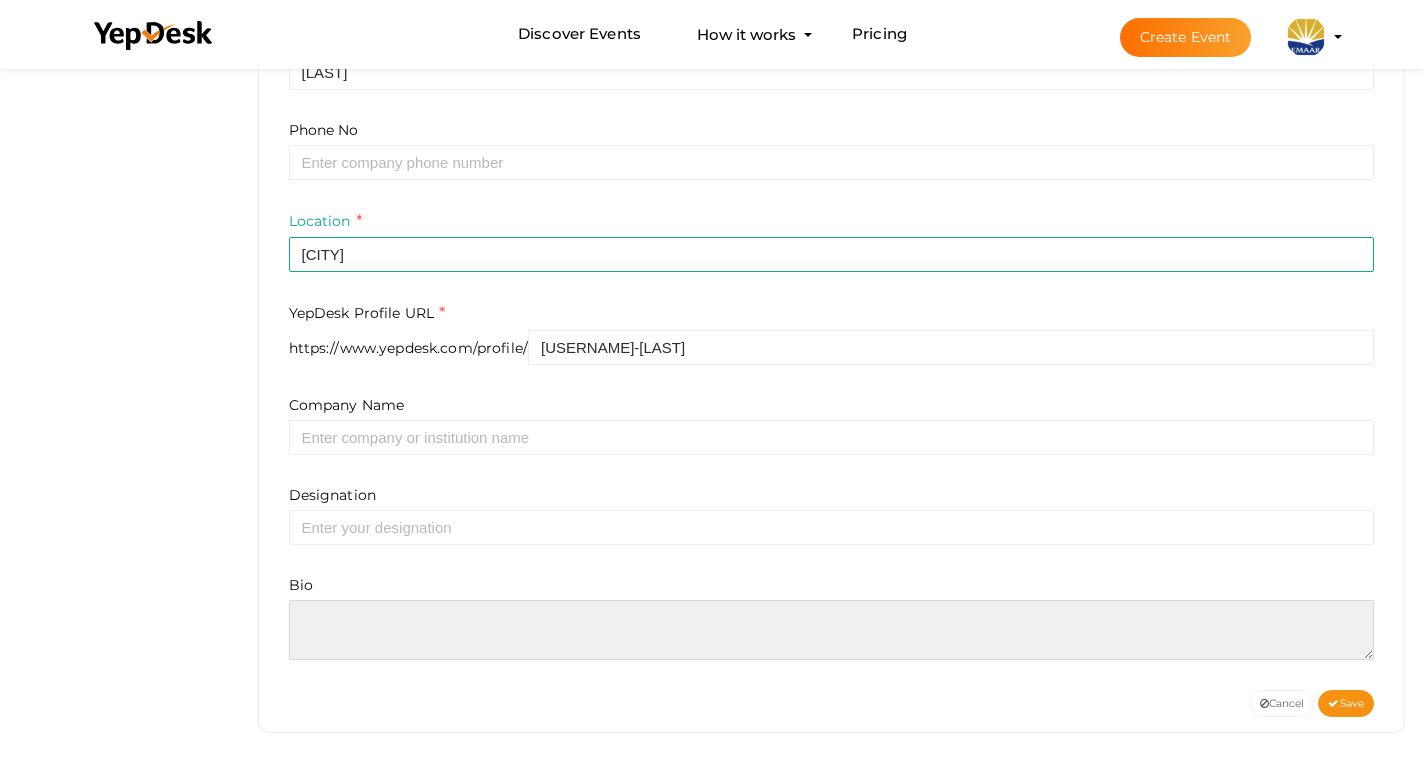 click at bounding box center [832, 630] 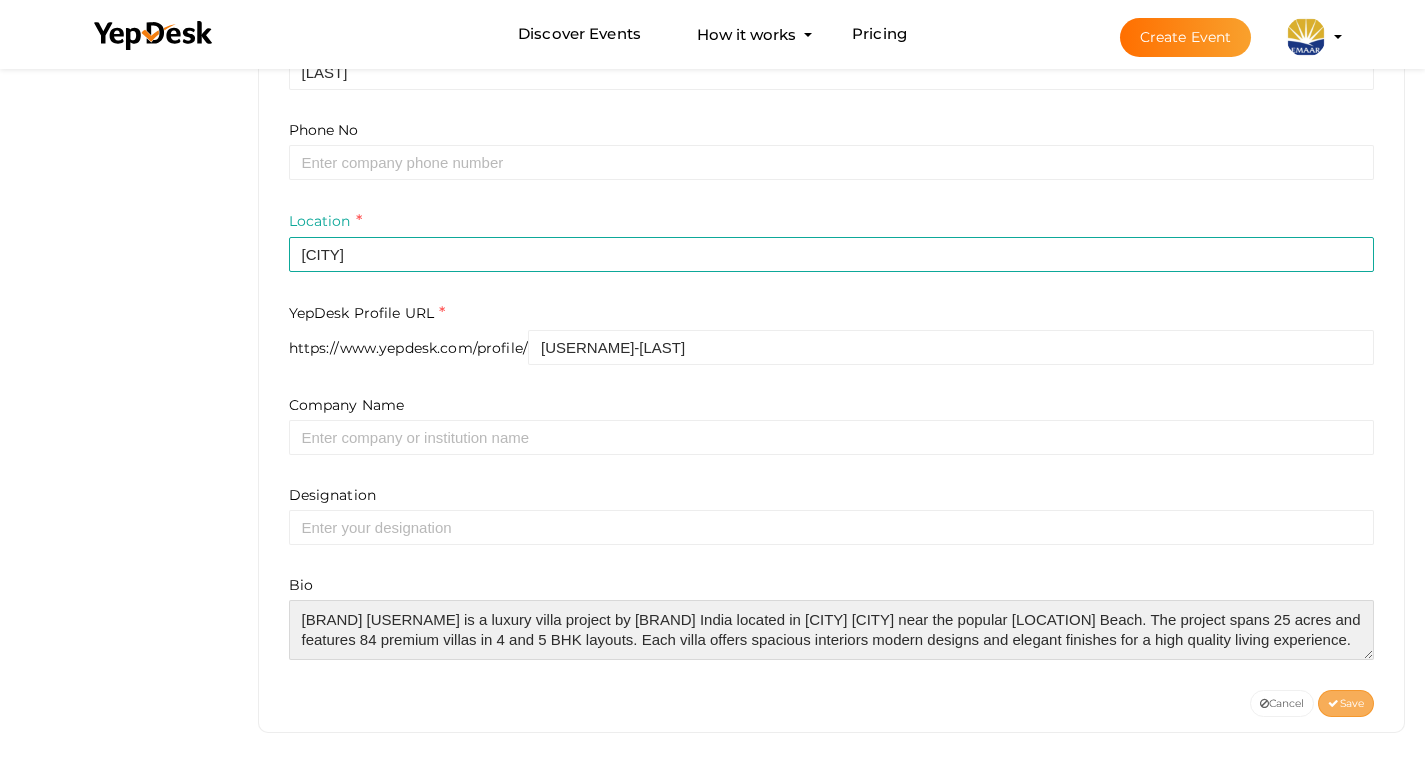 type on "Emaar Casa Venero is a luxury villa project by Emaar India located in Chondhi Alibaug near the popular Kihim Beach. The project spans 25 acres and features 84 premium villas in 4 and 5 BHK layouts. Each villa offers spacious interiors modern designs and elegant finishes for a high quality living experience." 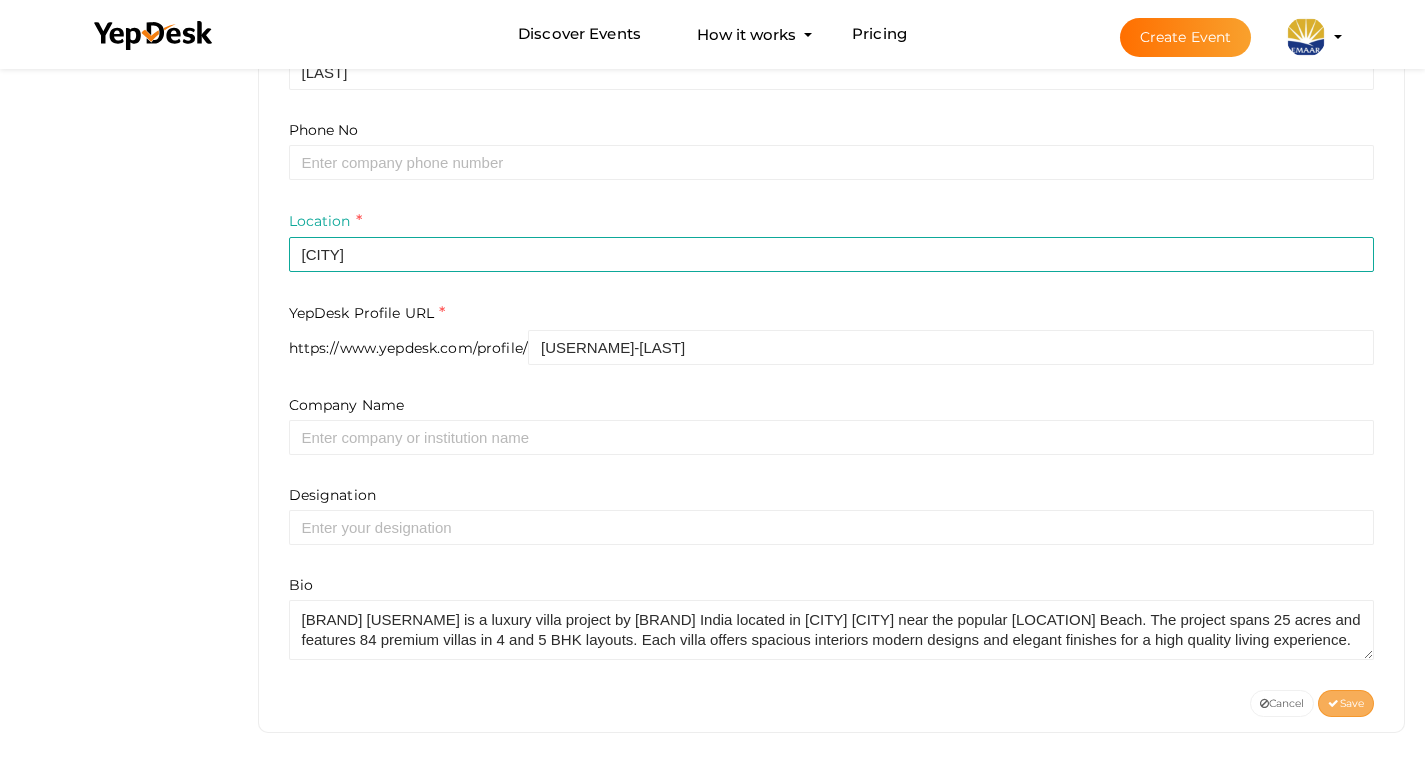 click on "Save" at bounding box center [1346, 703] 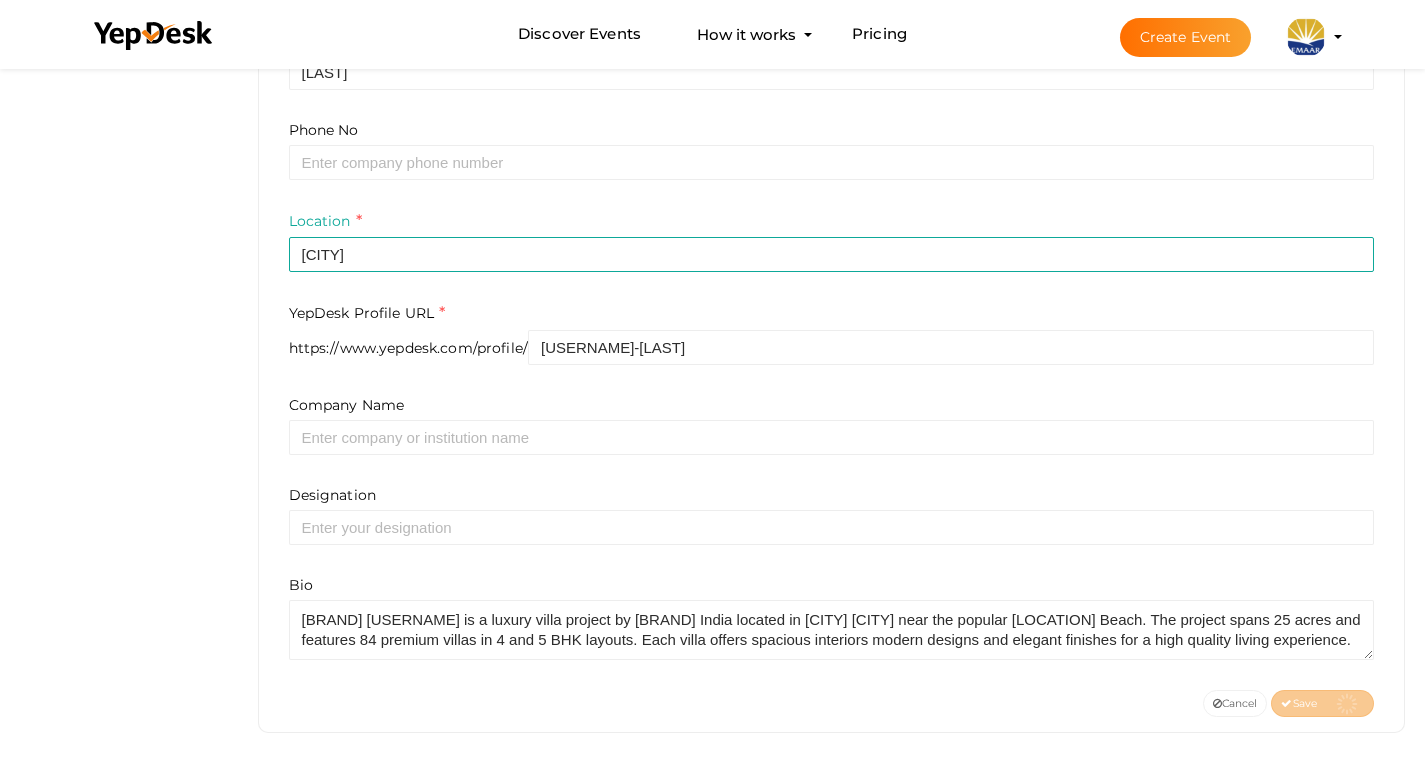 scroll, scrollTop: 534, scrollLeft: 0, axis: vertical 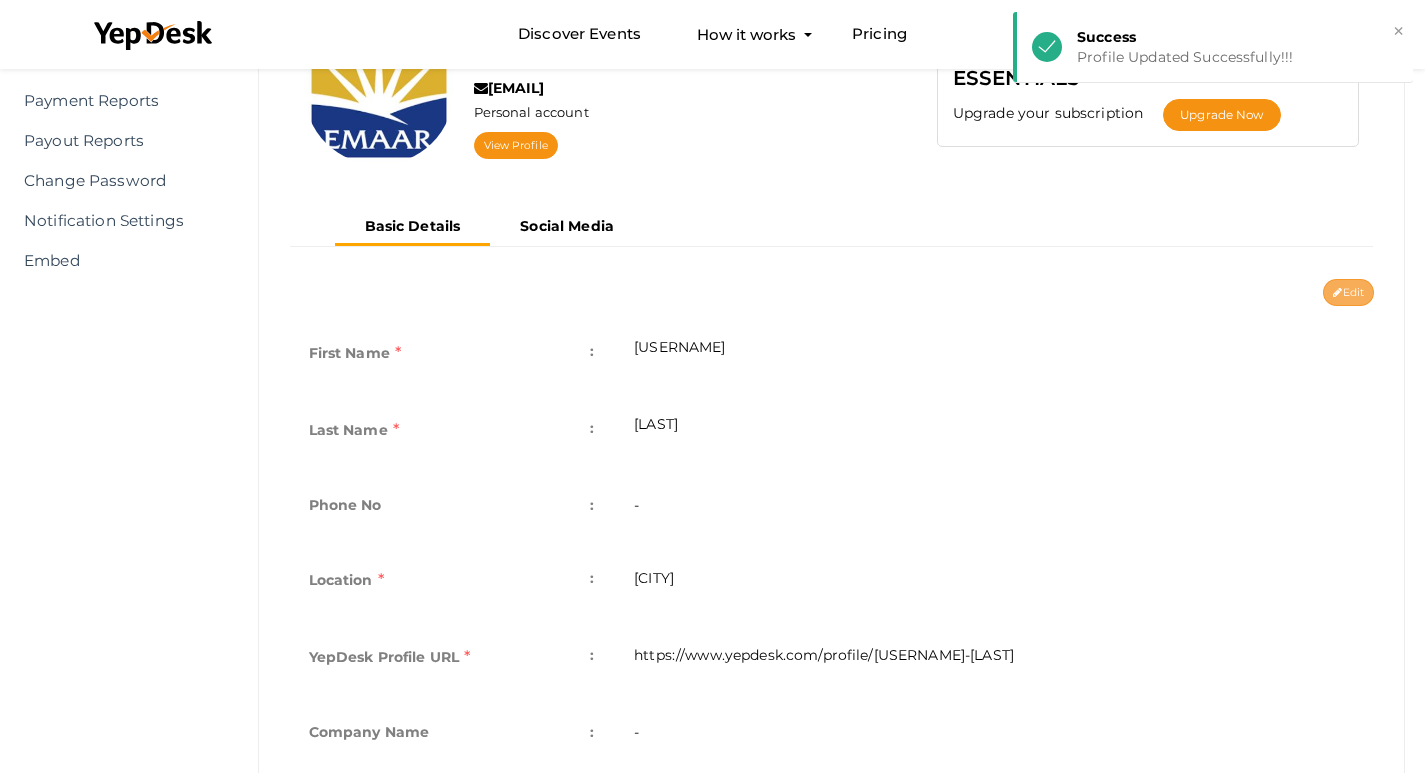 click on "emaarcasa venero
emaercasavenero@gmail.com
Personal
account
View Profile
Current Package
ESSENTIALS
Upgrade your subscription Upgrade
Now
Basic Details
Social Media
Edit
Cancel
Save
First Name  :
emaarcasa
Last Name :
venero
Phone No  :
- : :" at bounding box center (832, 235) 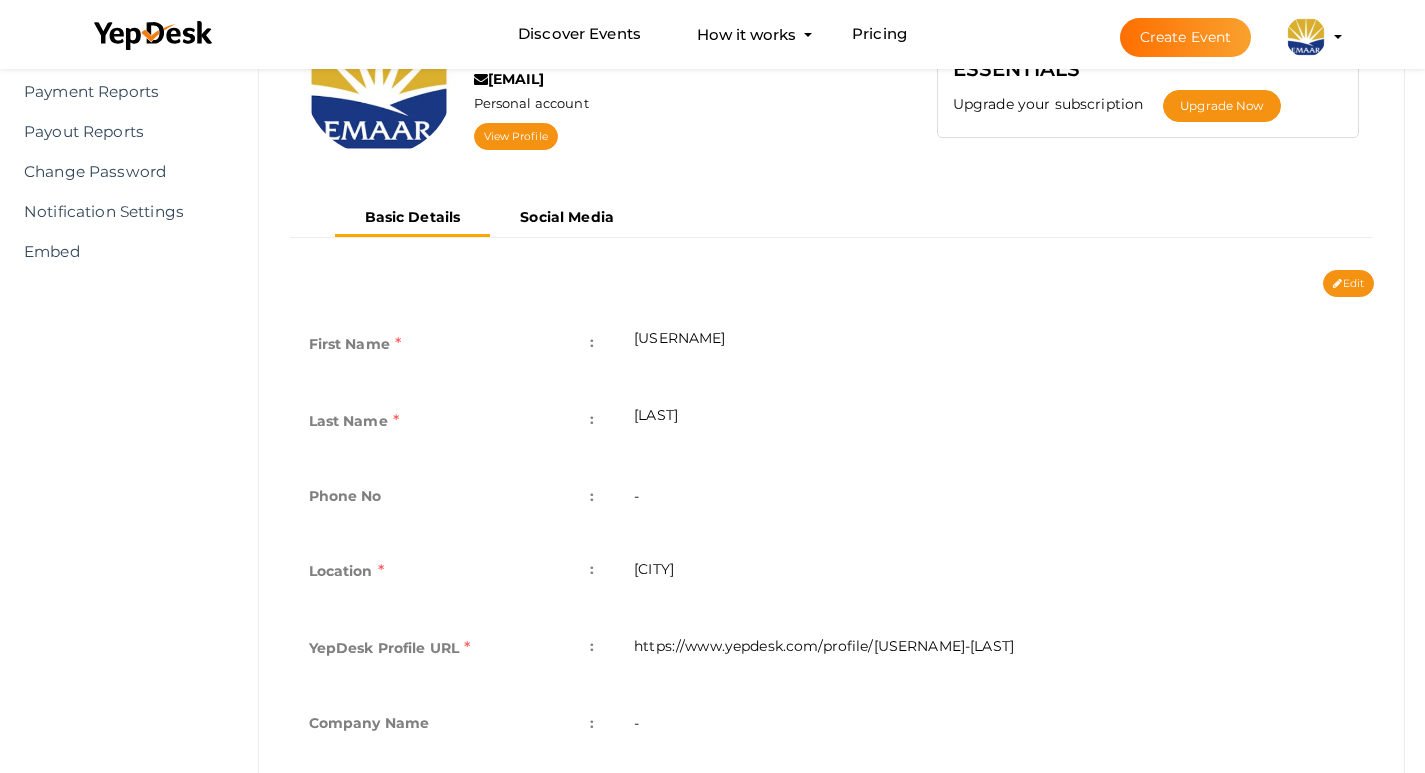 scroll, scrollTop: 234, scrollLeft: 0, axis: vertical 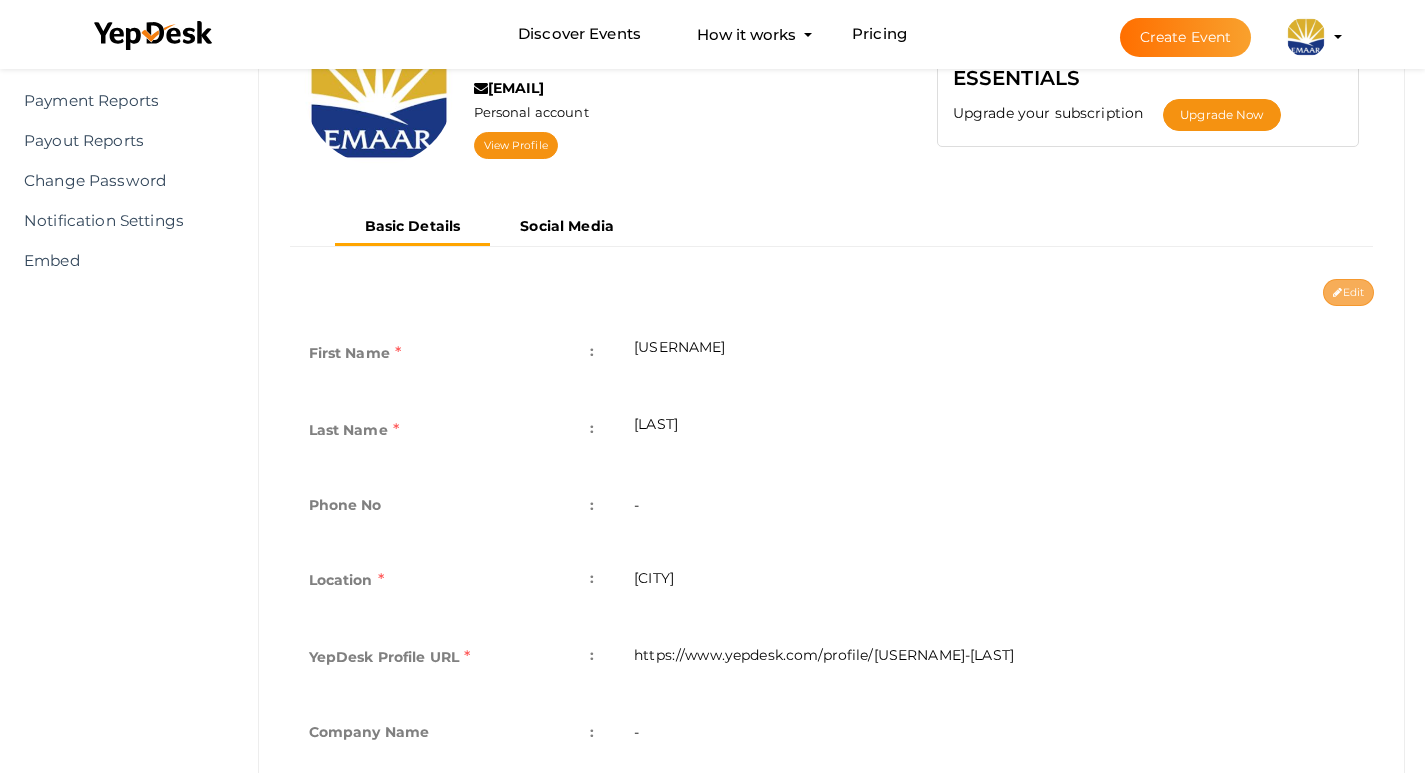 click on "Edit" at bounding box center (1348, 292) 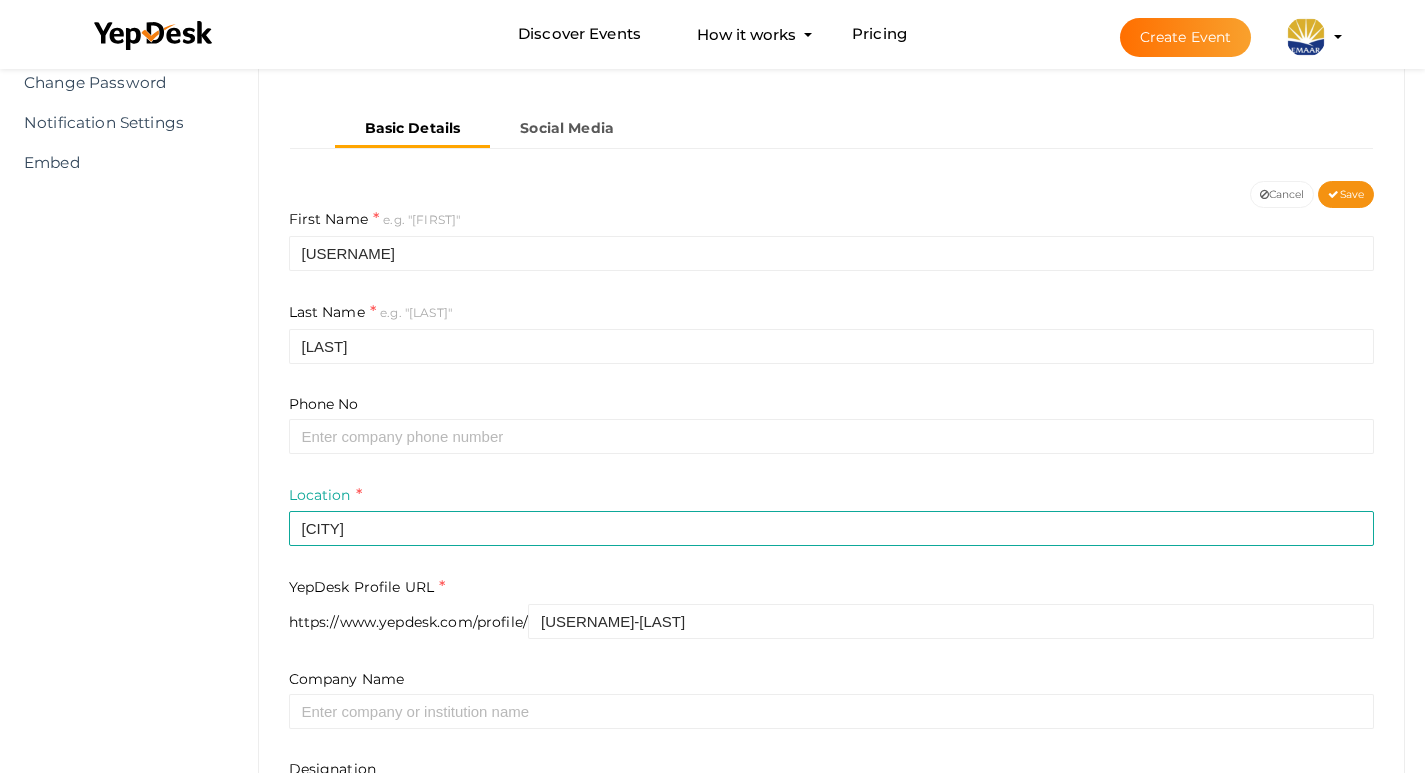 scroll, scrollTop: 306, scrollLeft: 0, axis: vertical 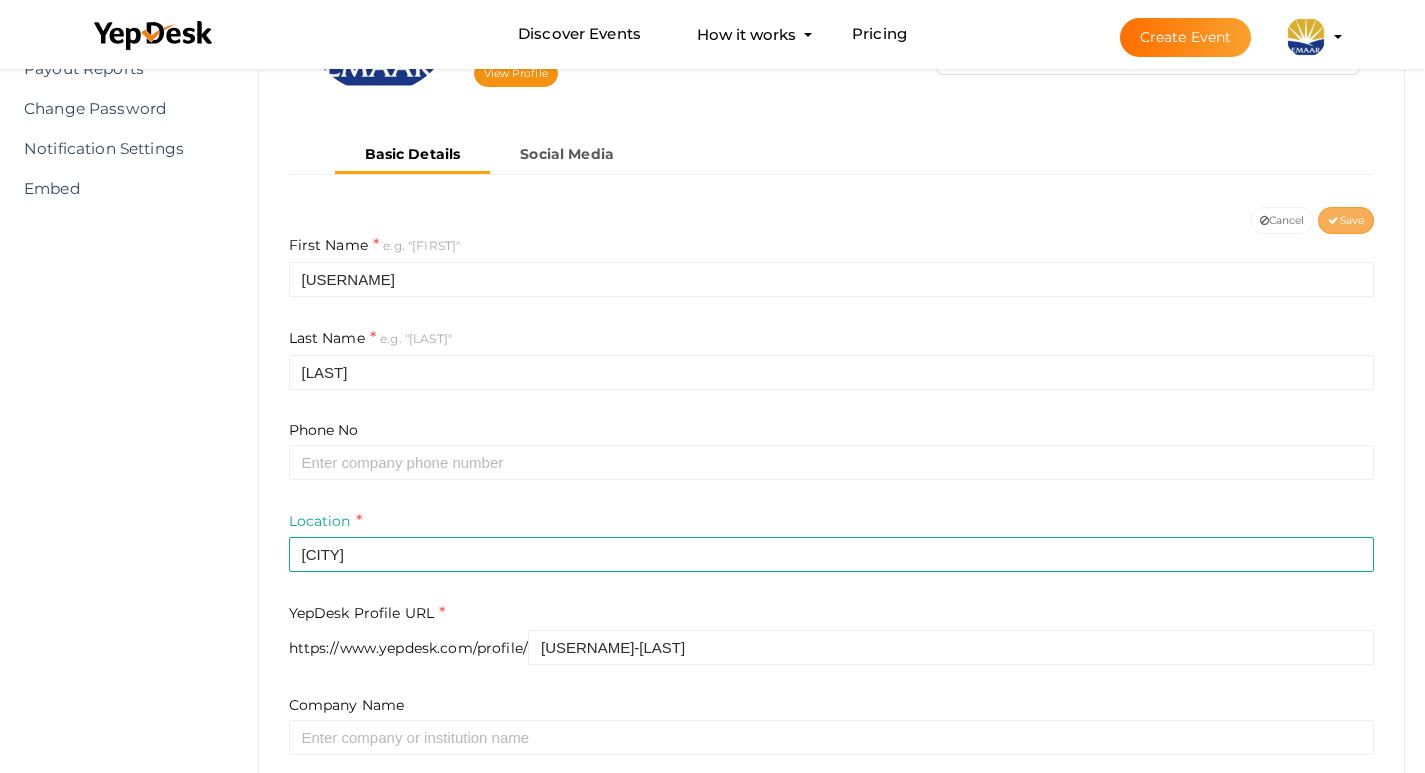 click on "Save" at bounding box center [1346, 220] 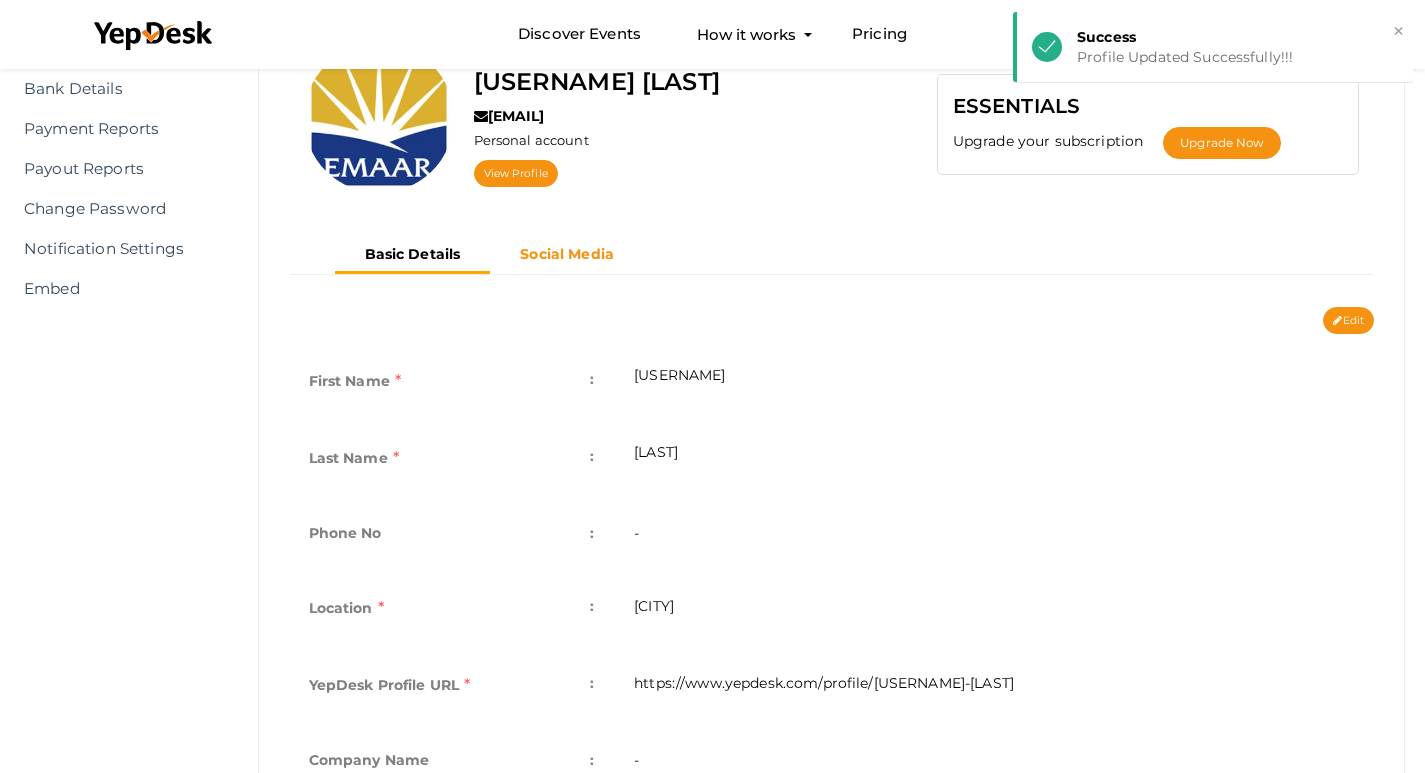 click on "Social Media" at bounding box center [567, 254] 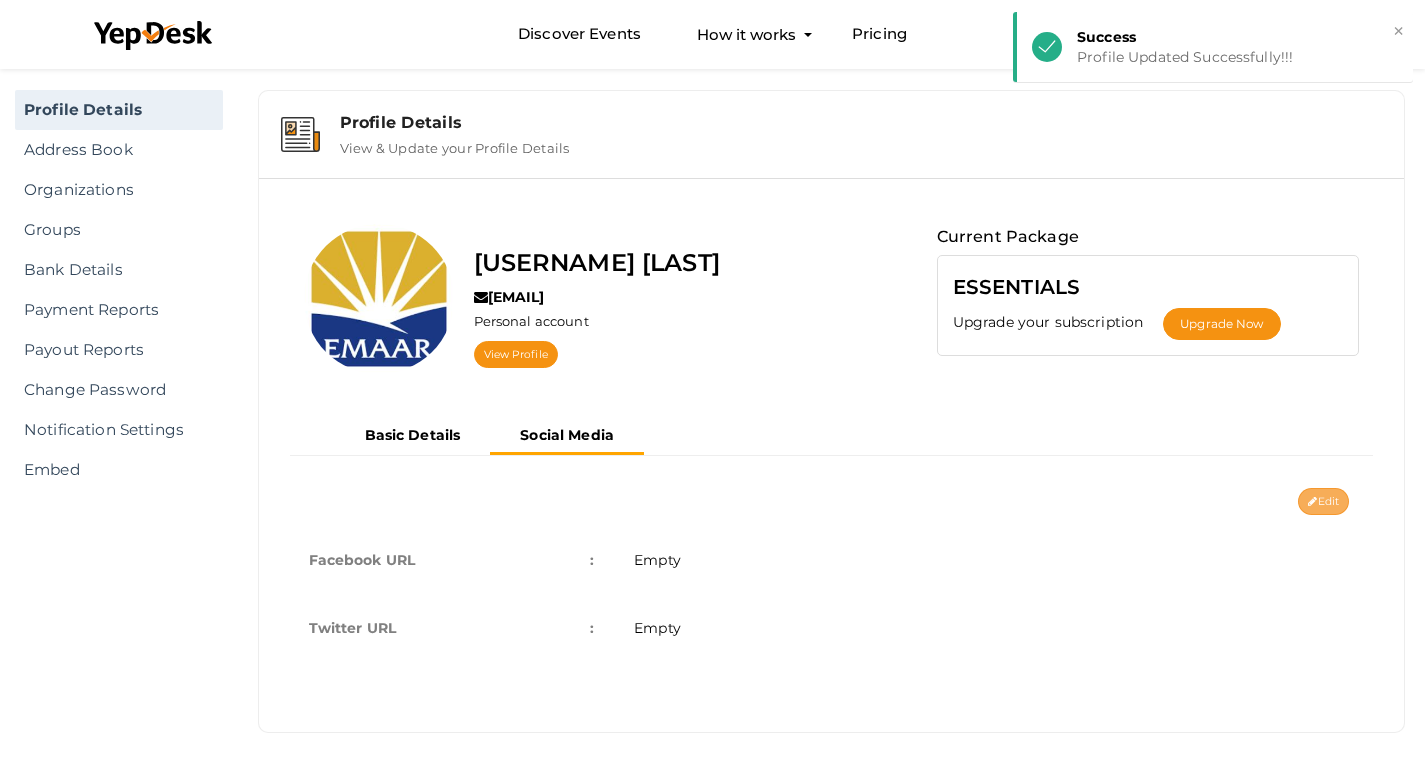 click on "Edit" at bounding box center [1323, 501] 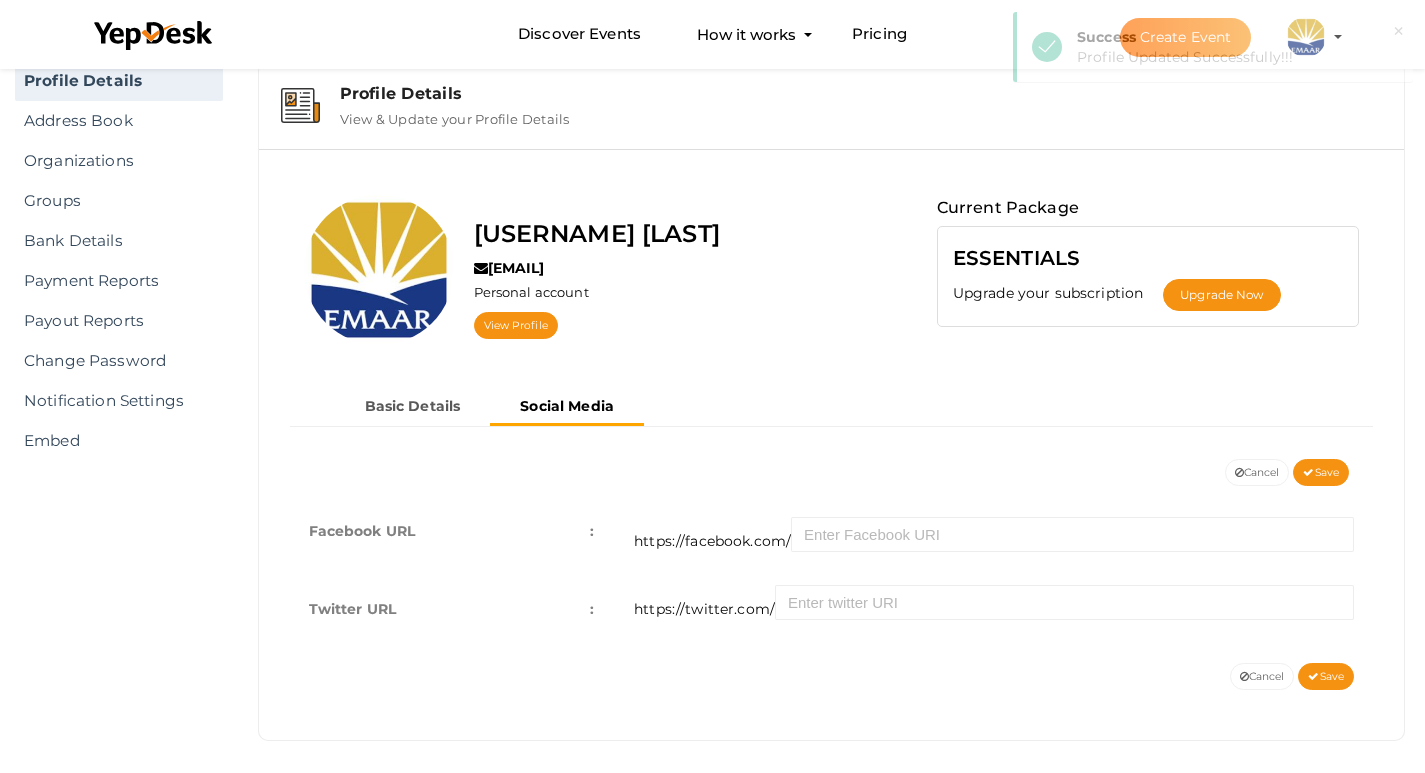 scroll, scrollTop: 62, scrollLeft: 0, axis: vertical 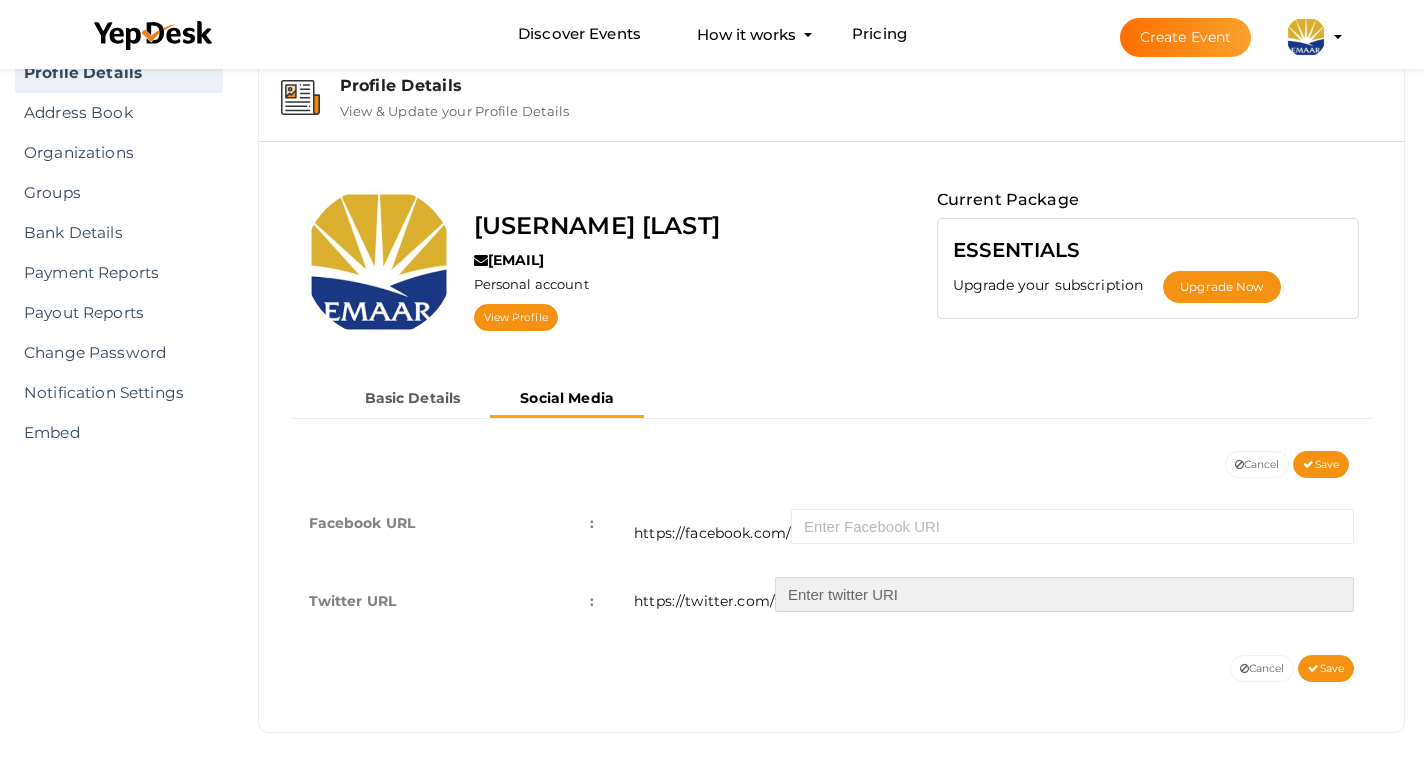 click at bounding box center [1064, 594] 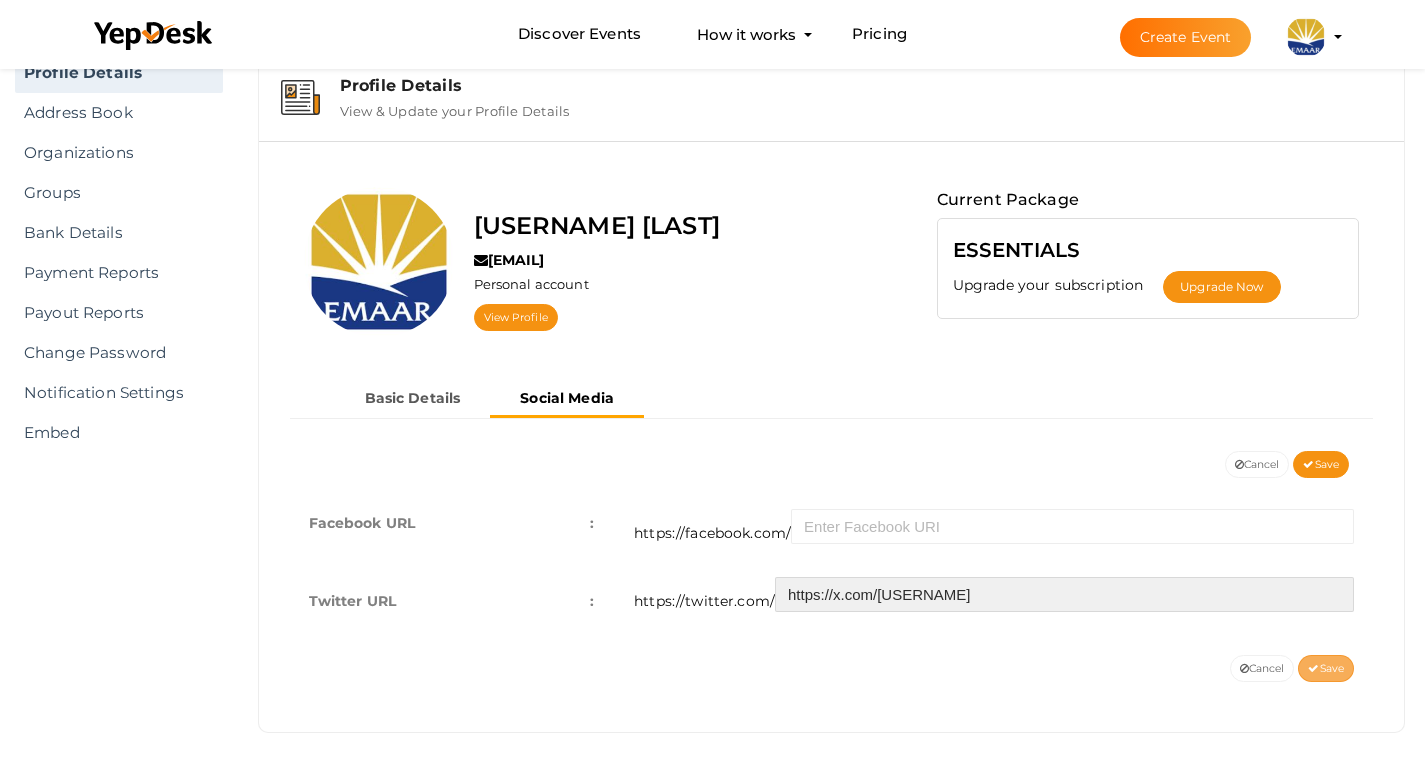 type on "https://x.com/emaercasa63488" 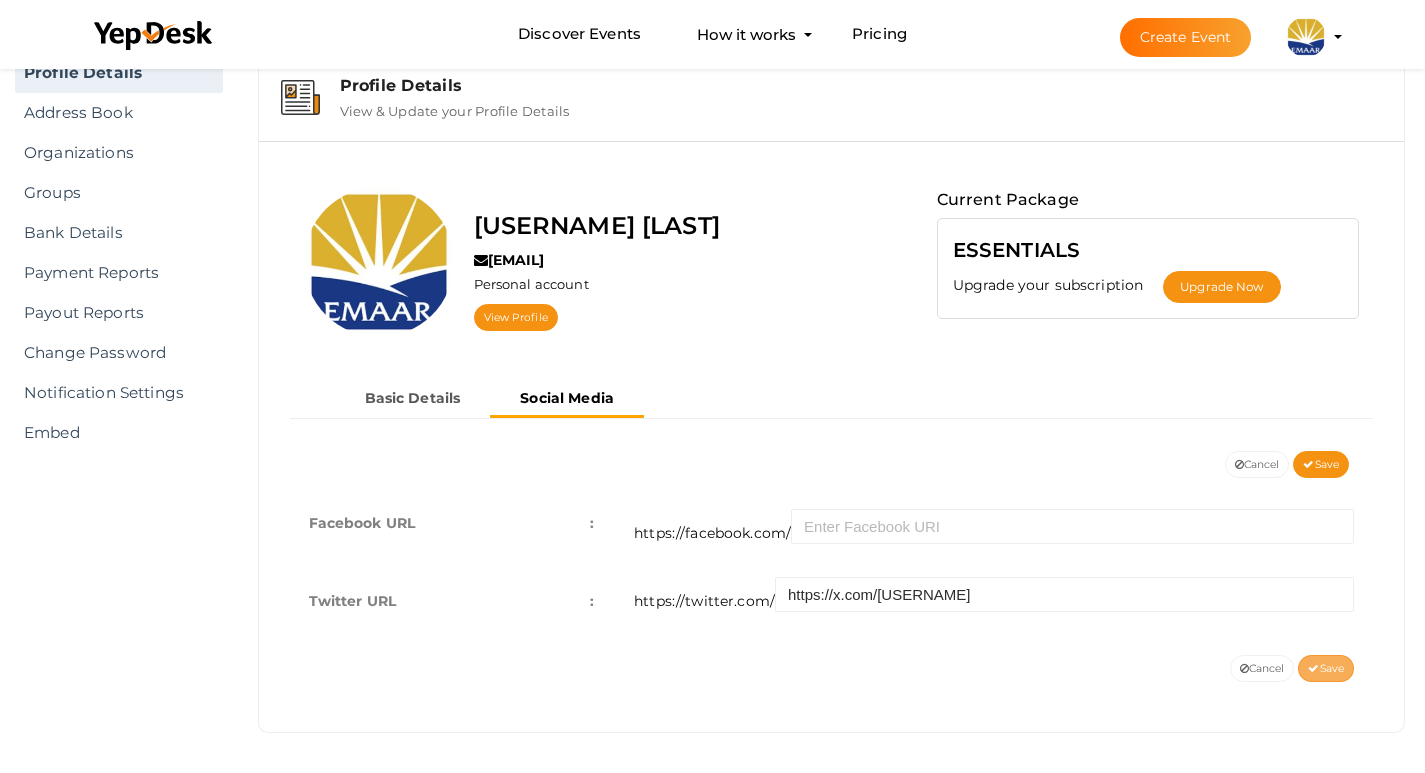 click at bounding box center (1313, 669) 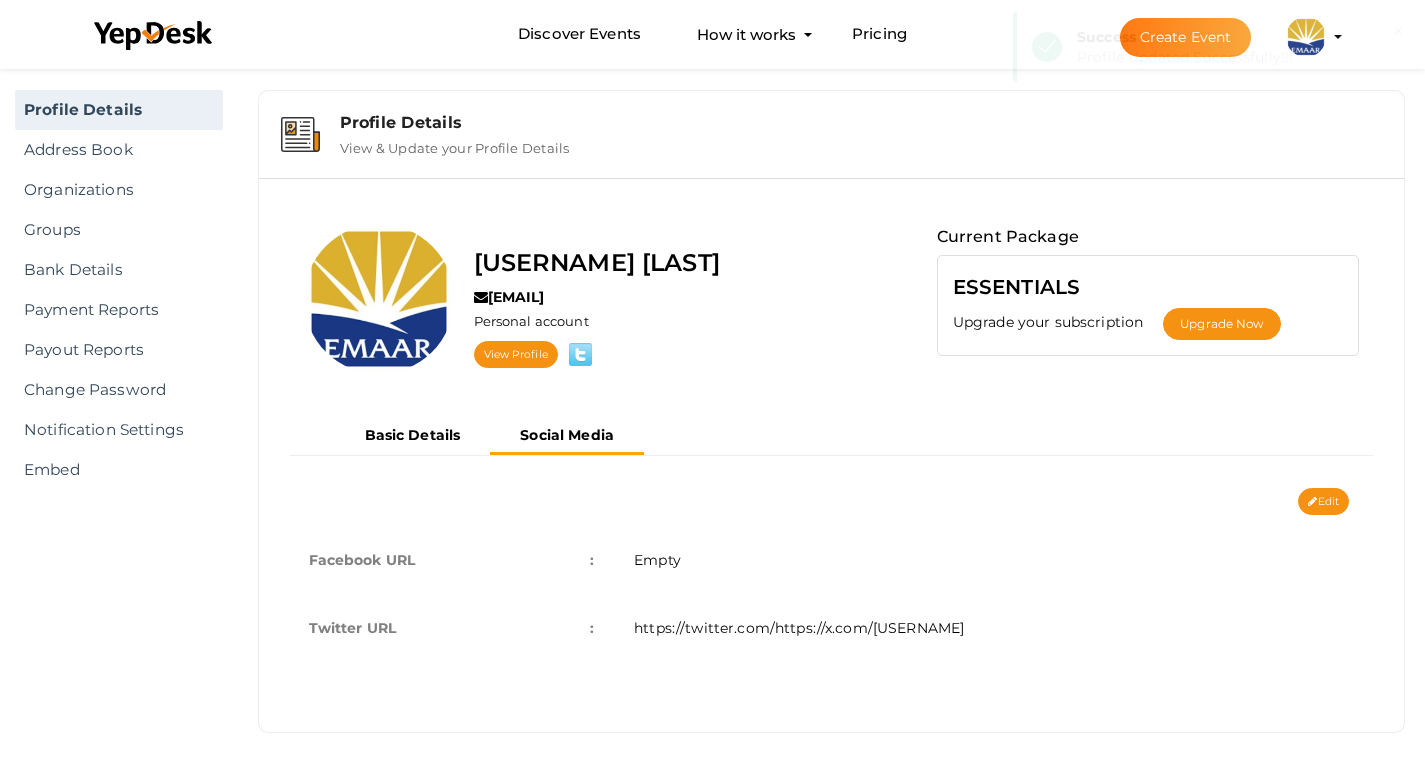 scroll, scrollTop: 25, scrollLeft: 0, axis: vertical 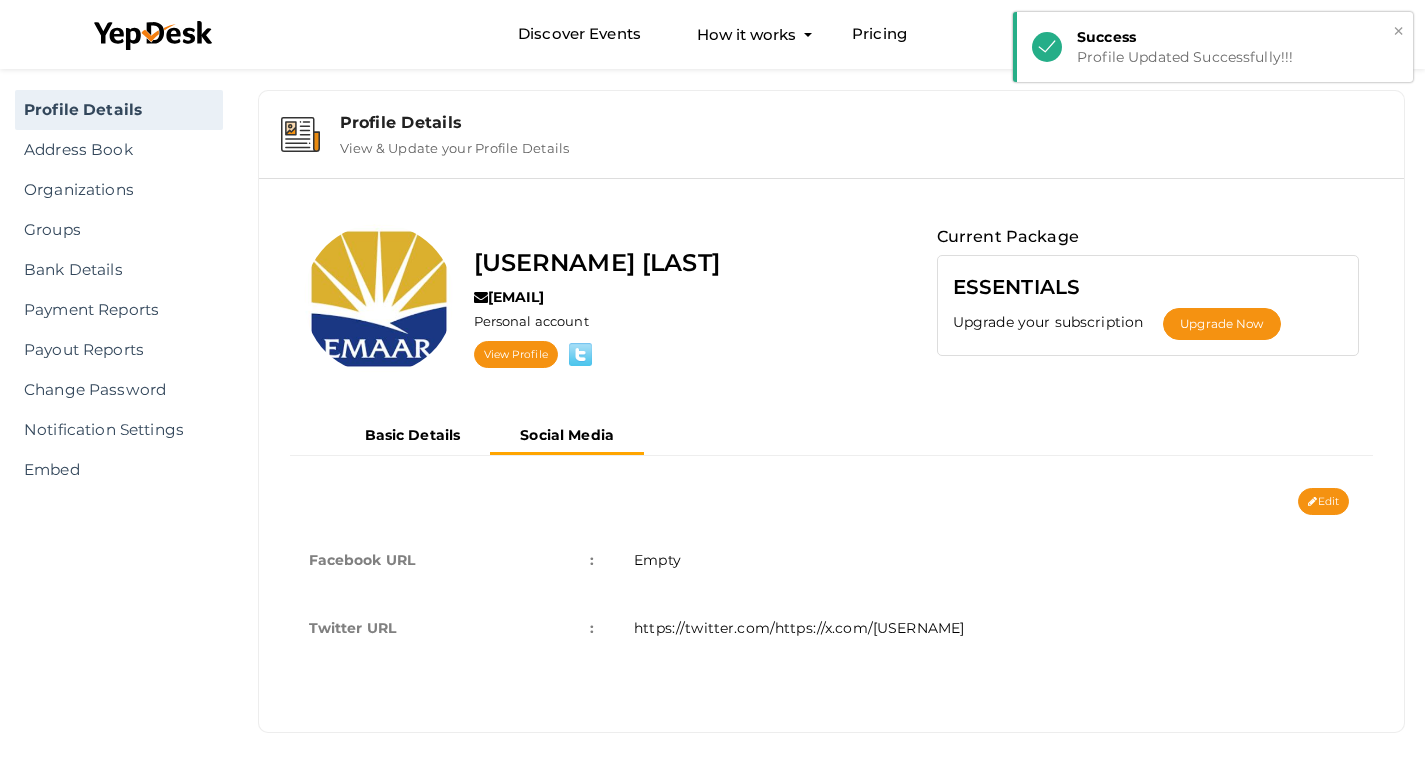 click on "×" at bounding box center [1398, 31] 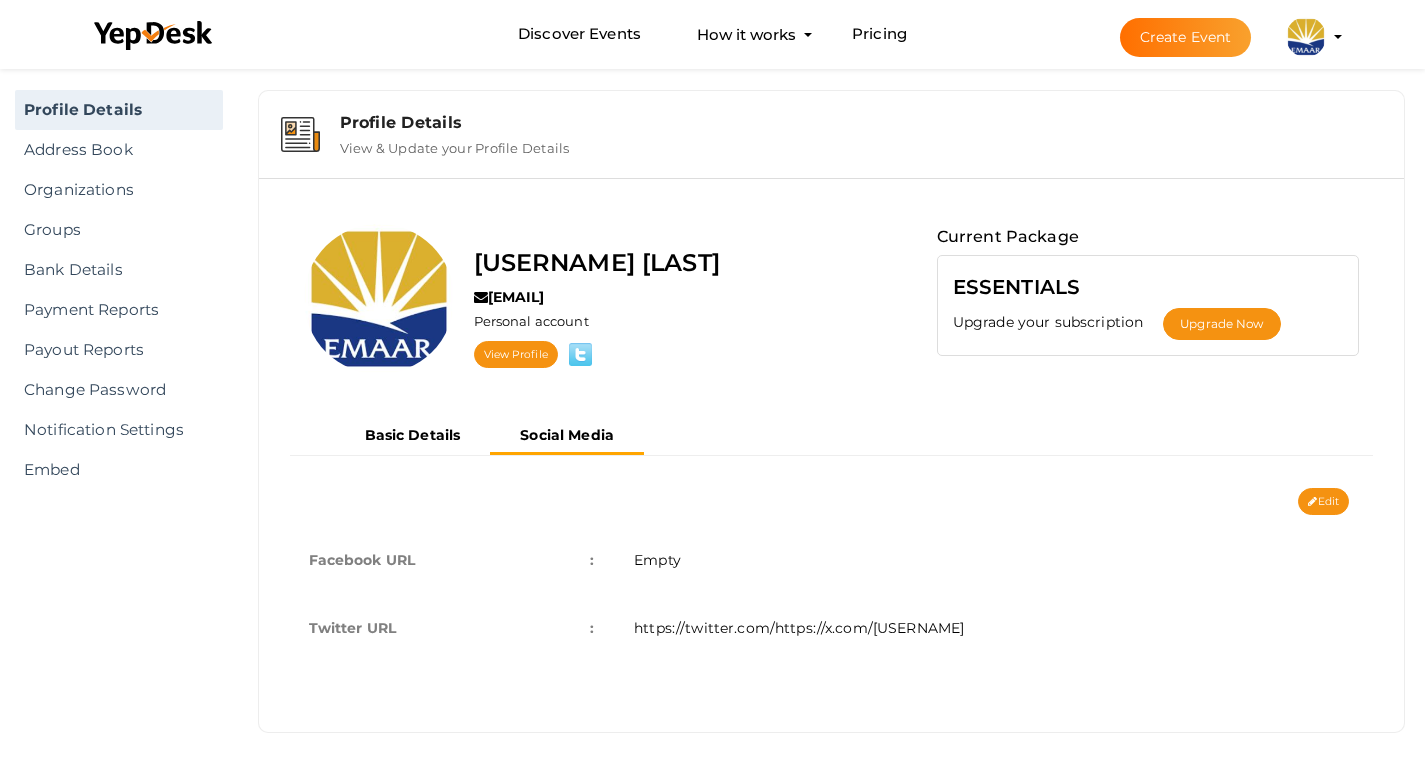 click at bounding box center (1306, 37) 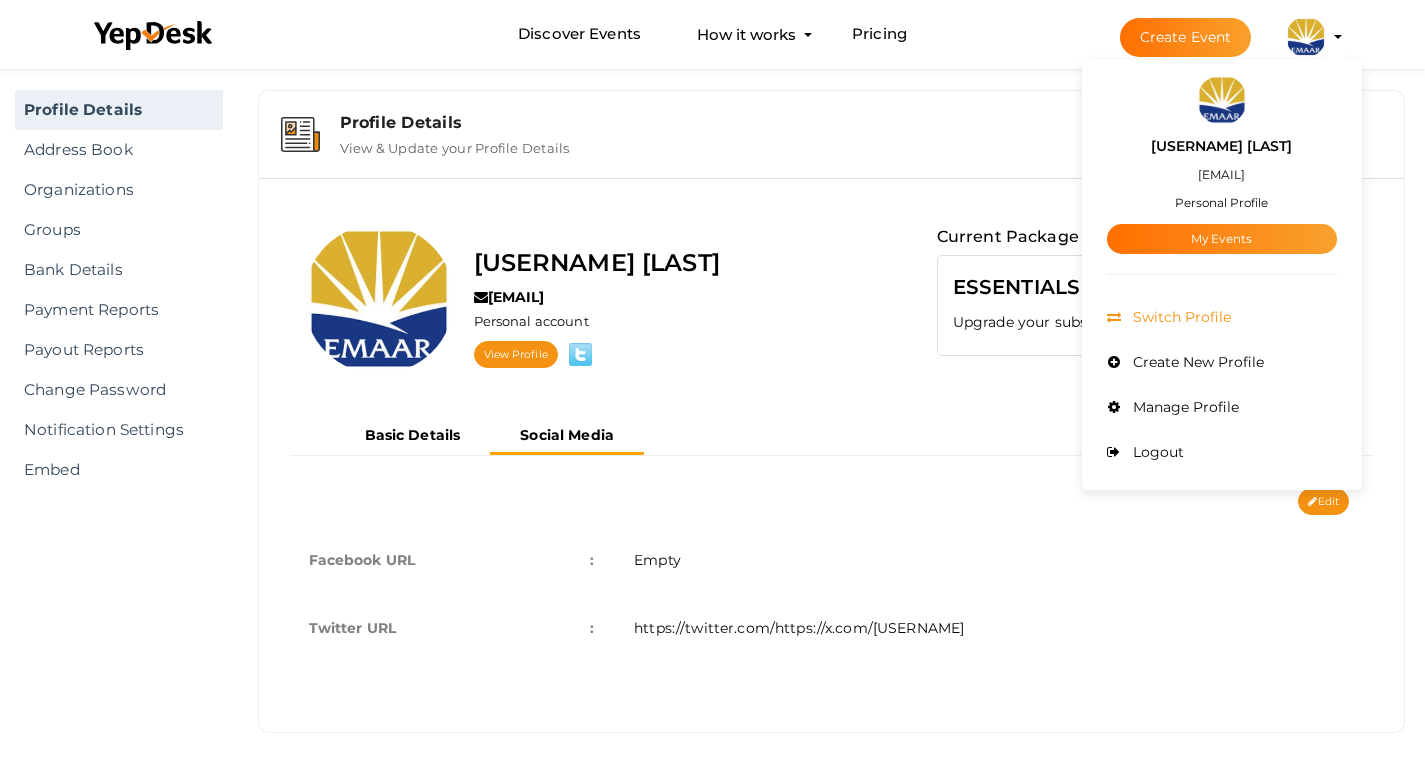 click on "Switch Profile" at bounding box center (1222, 317) 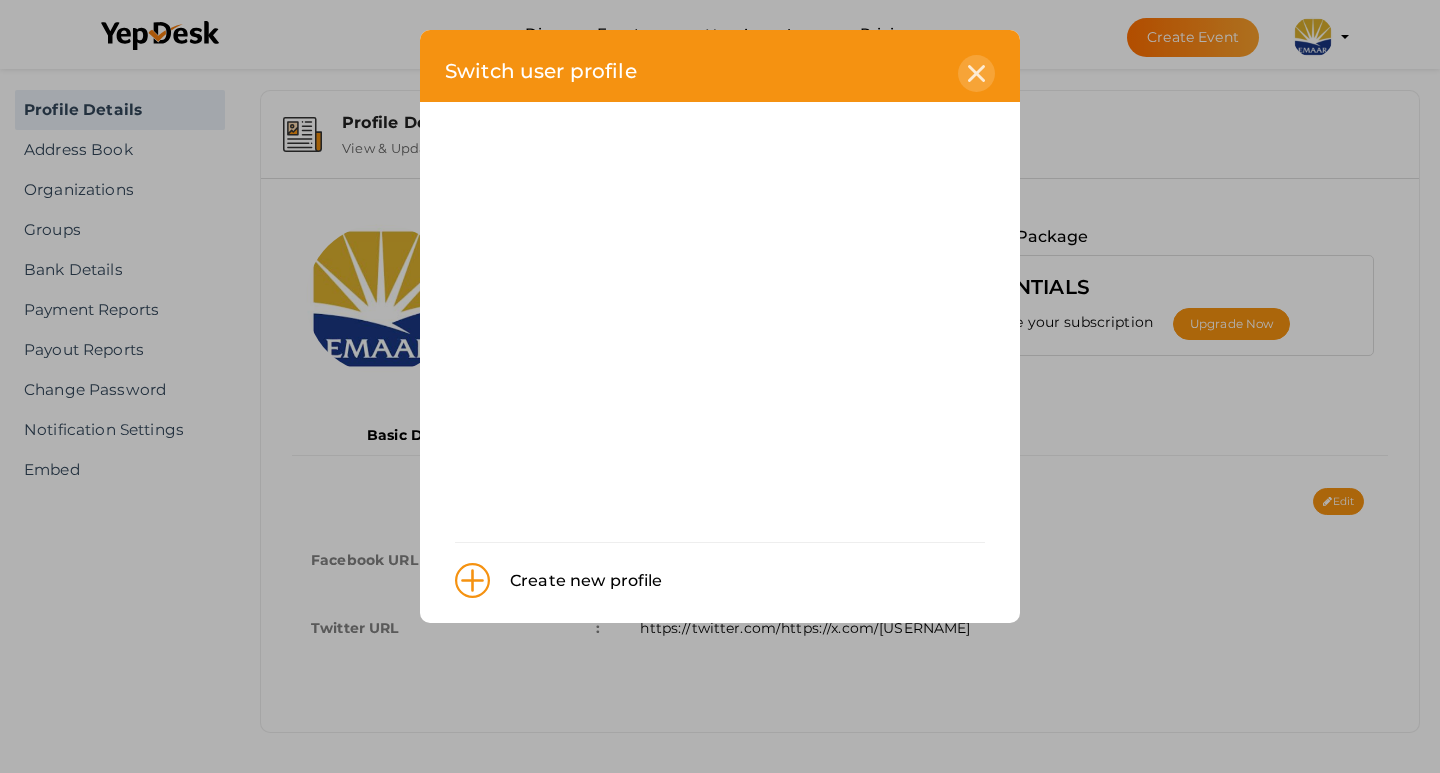 click at bounding box center [976, 73] 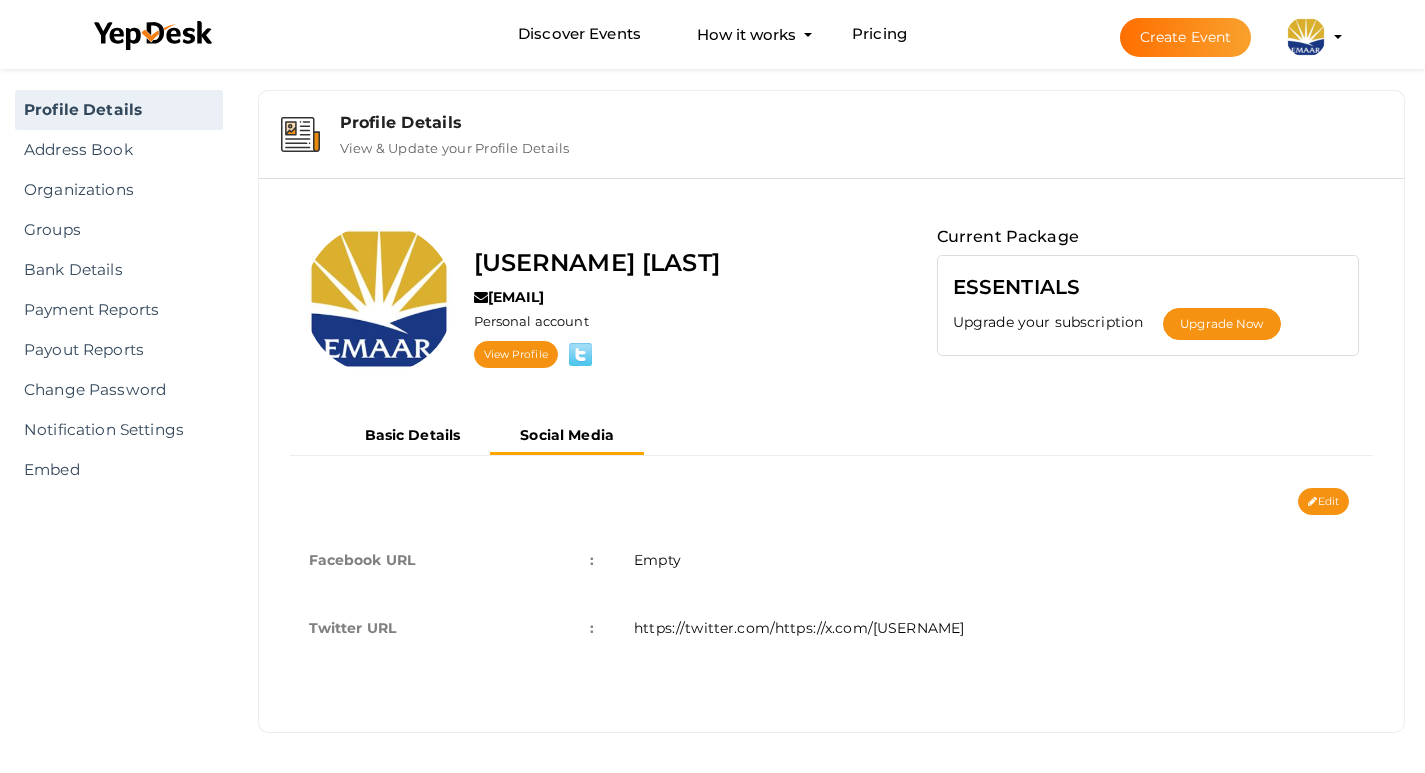 click at bounding box center [1306, 37] 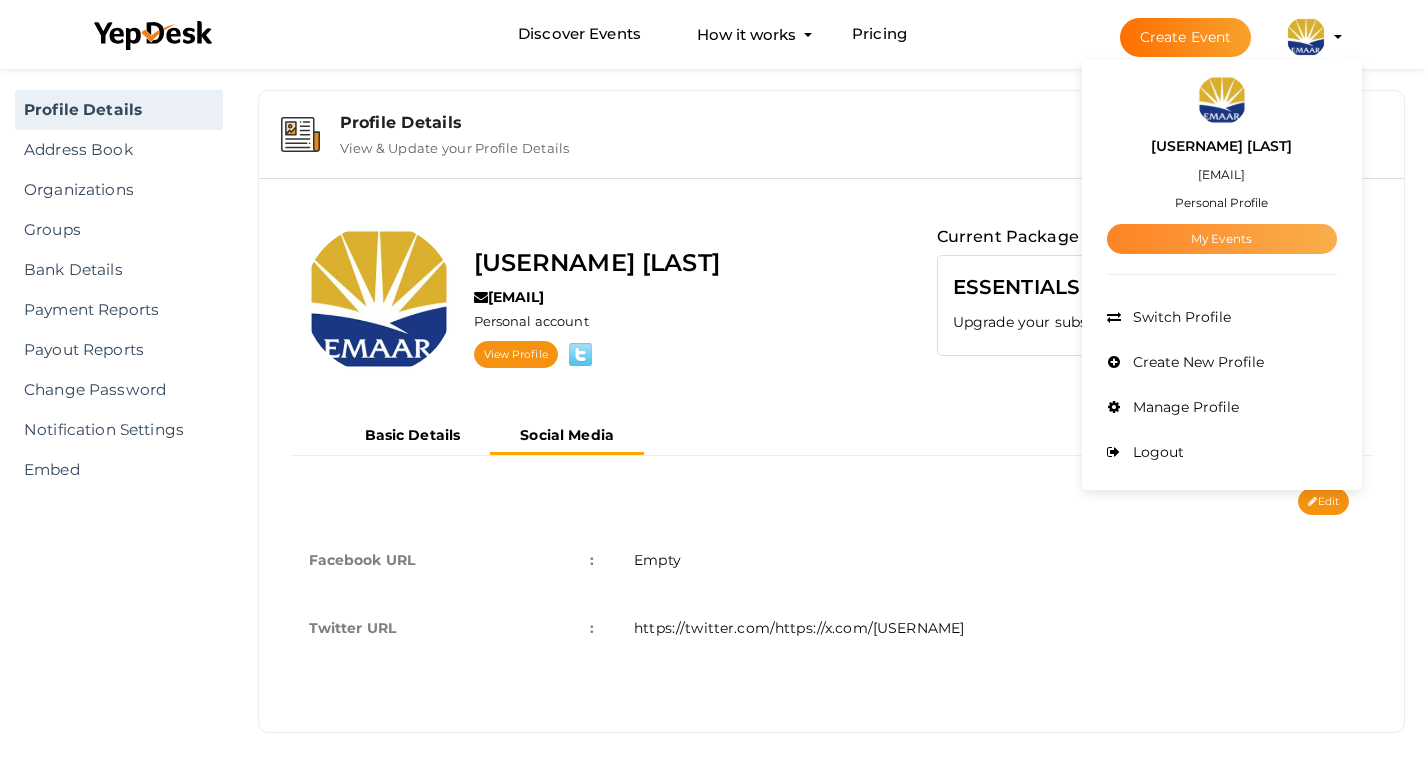 click on "My Events" at bounding box center [1222, 239] 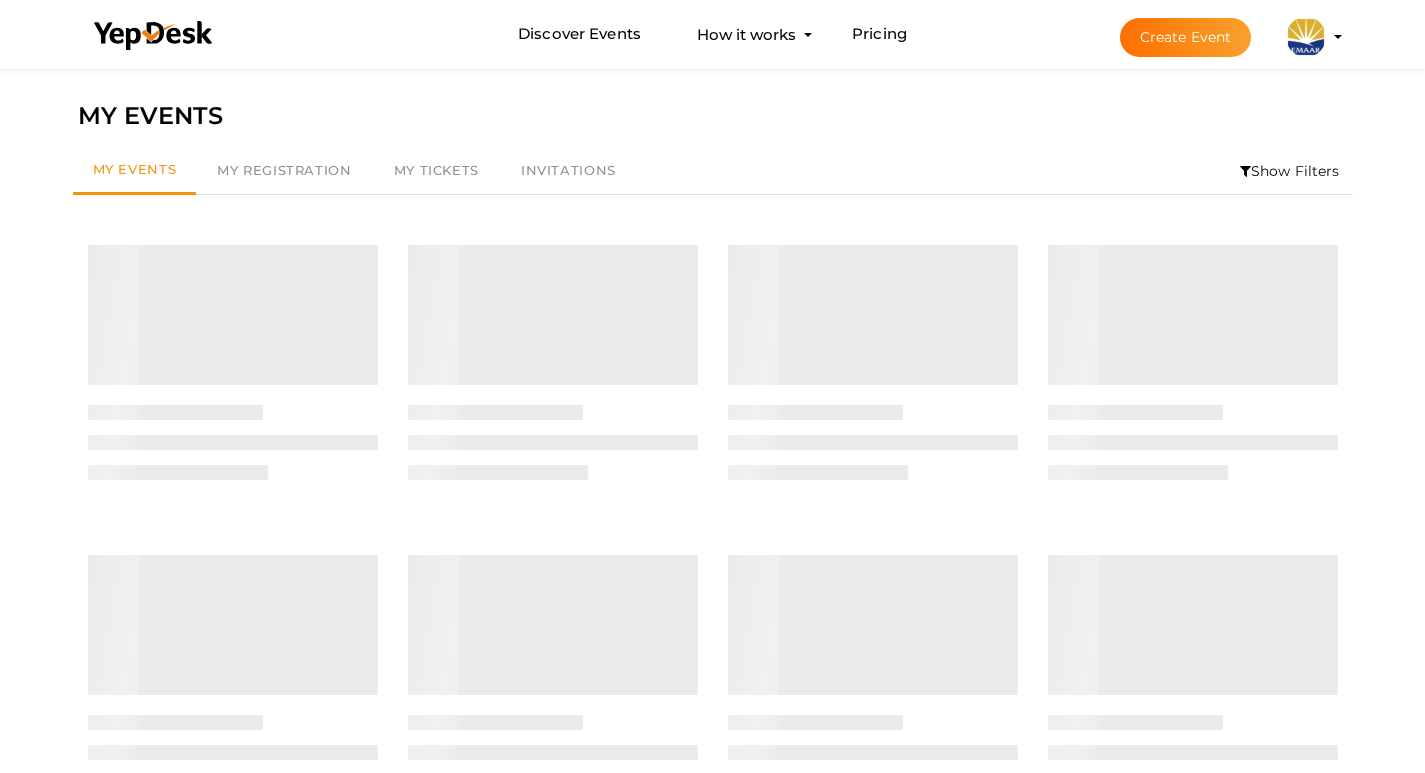 scroll, scrollTop: 0, scrollLeft: 0, axis: both 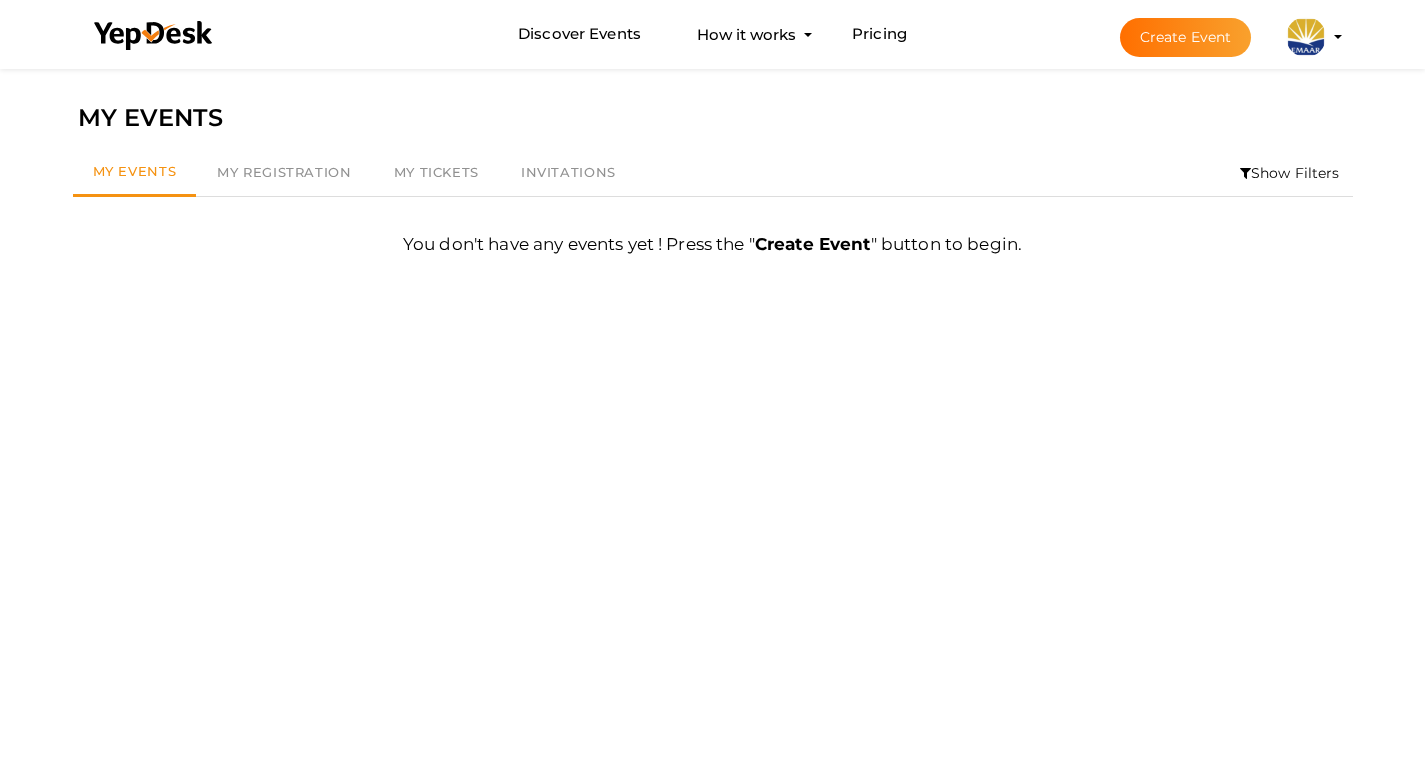 click on "emaarcasa venero
emaercasavenero@gmail.com
Personal Profile
My Events
Admin
Switch Profile
Create New Profile
Manage Profile
Logout" at bounding box center [1306, 37] 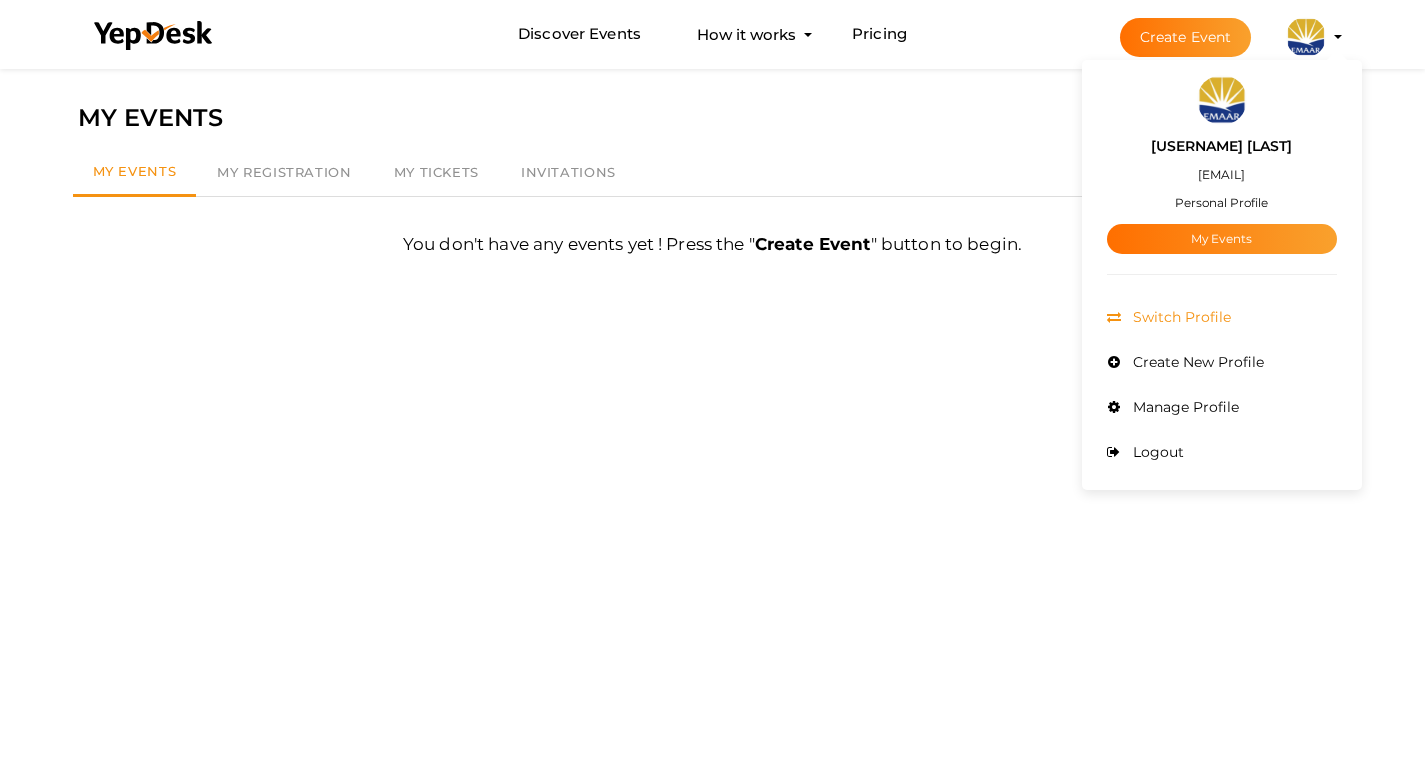 click on "Switch Profile" at bounding box center (1222, 317) 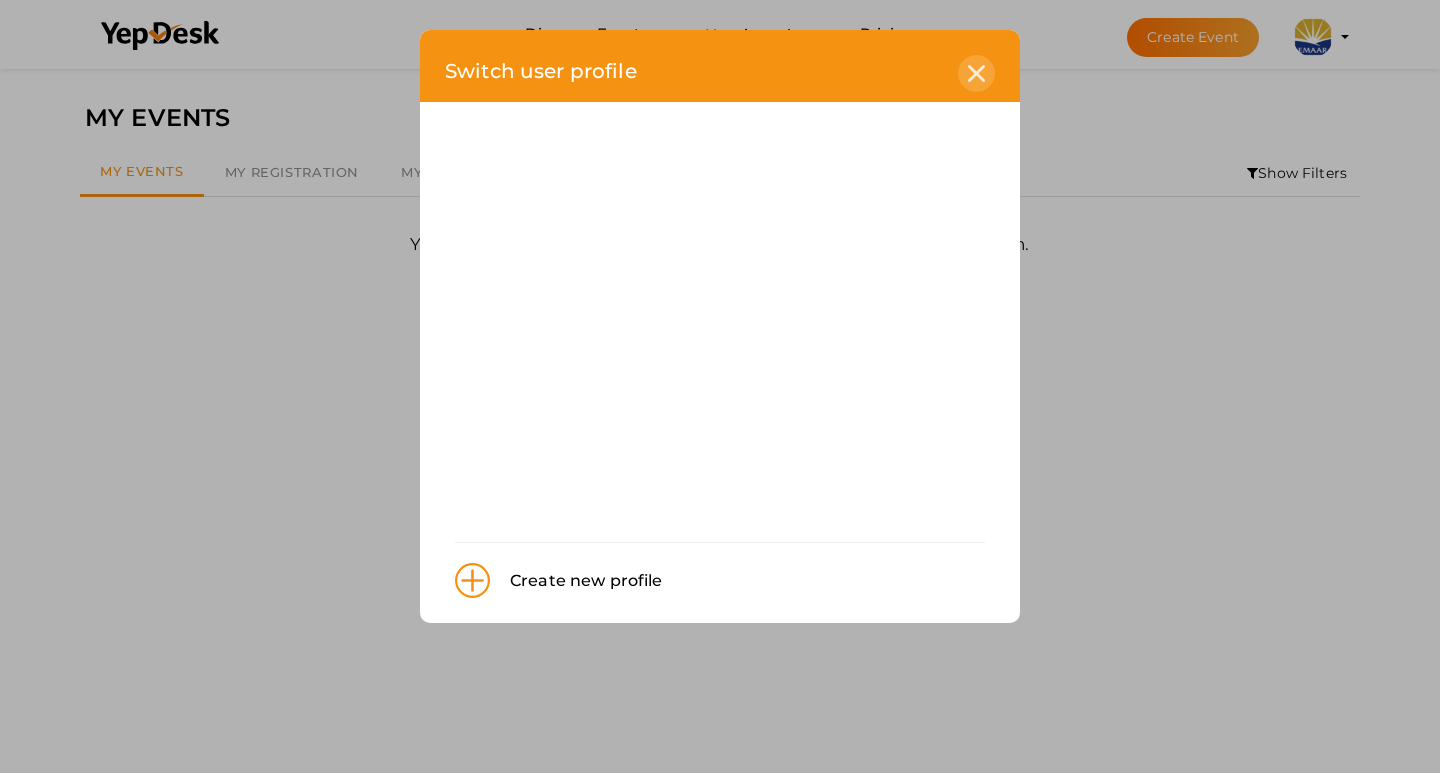 click 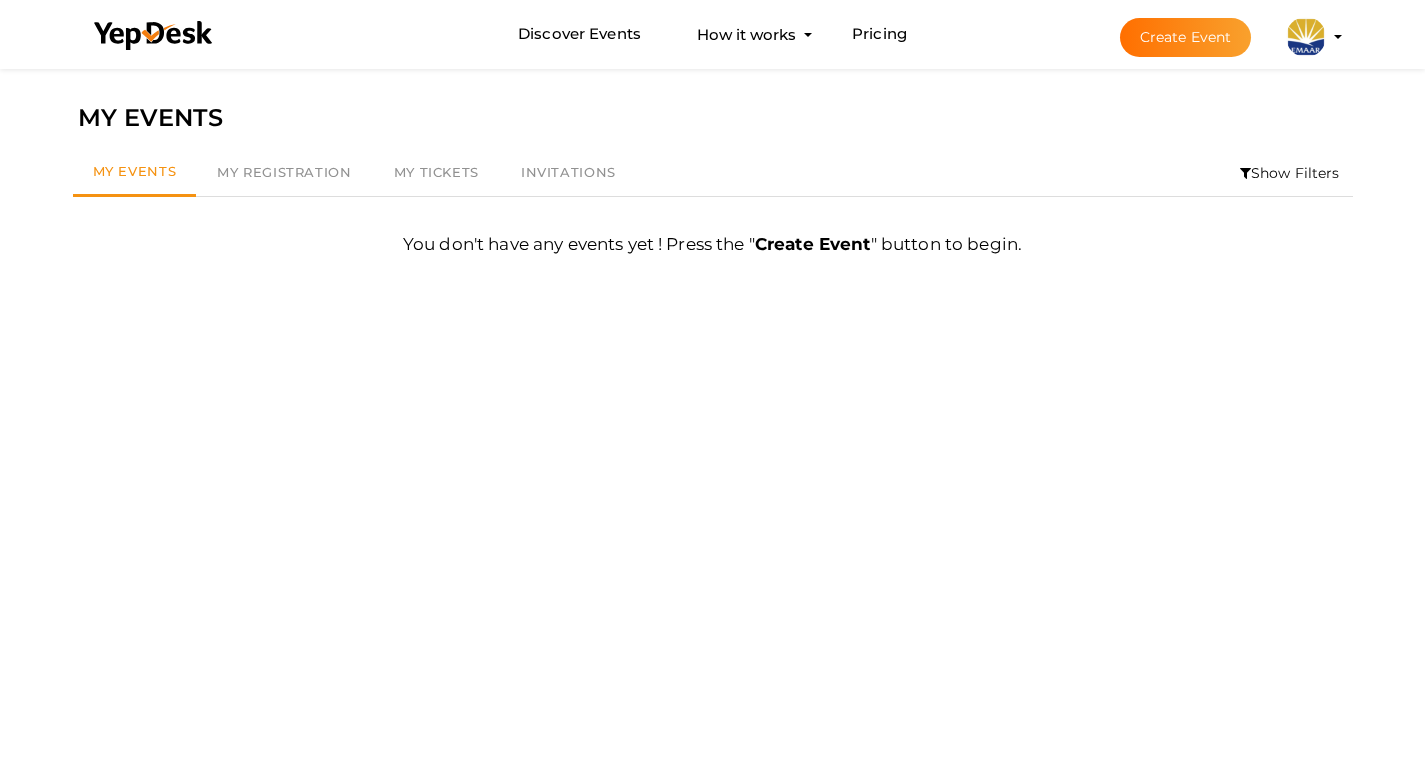 click on "Discover Events
How it works
Powerful Registration / Ticketing
Start selling your tickets in minutes
Pricing
Create Event
Personal Profile" at bounding box center [713, 34] 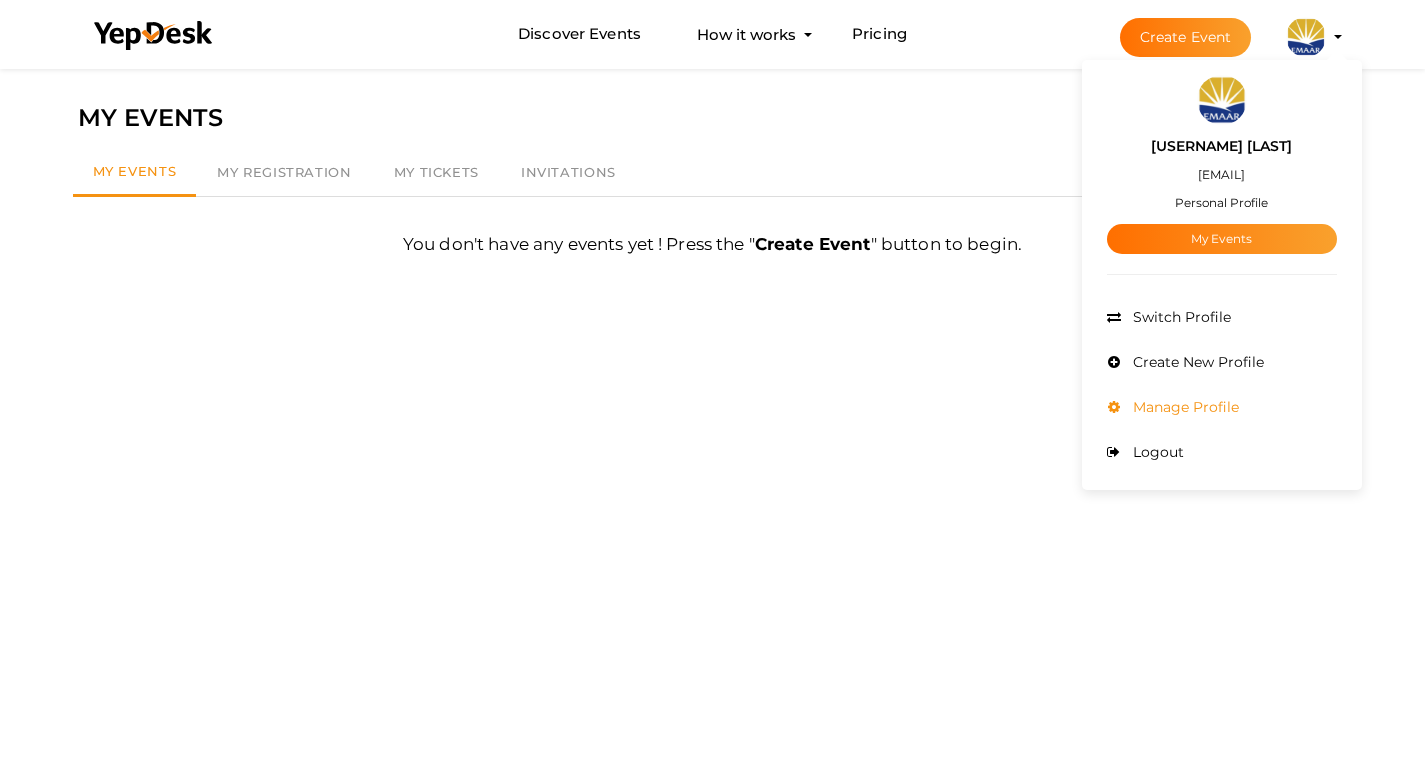 click on "Manage Profile" at bounding box center (1183, 407) 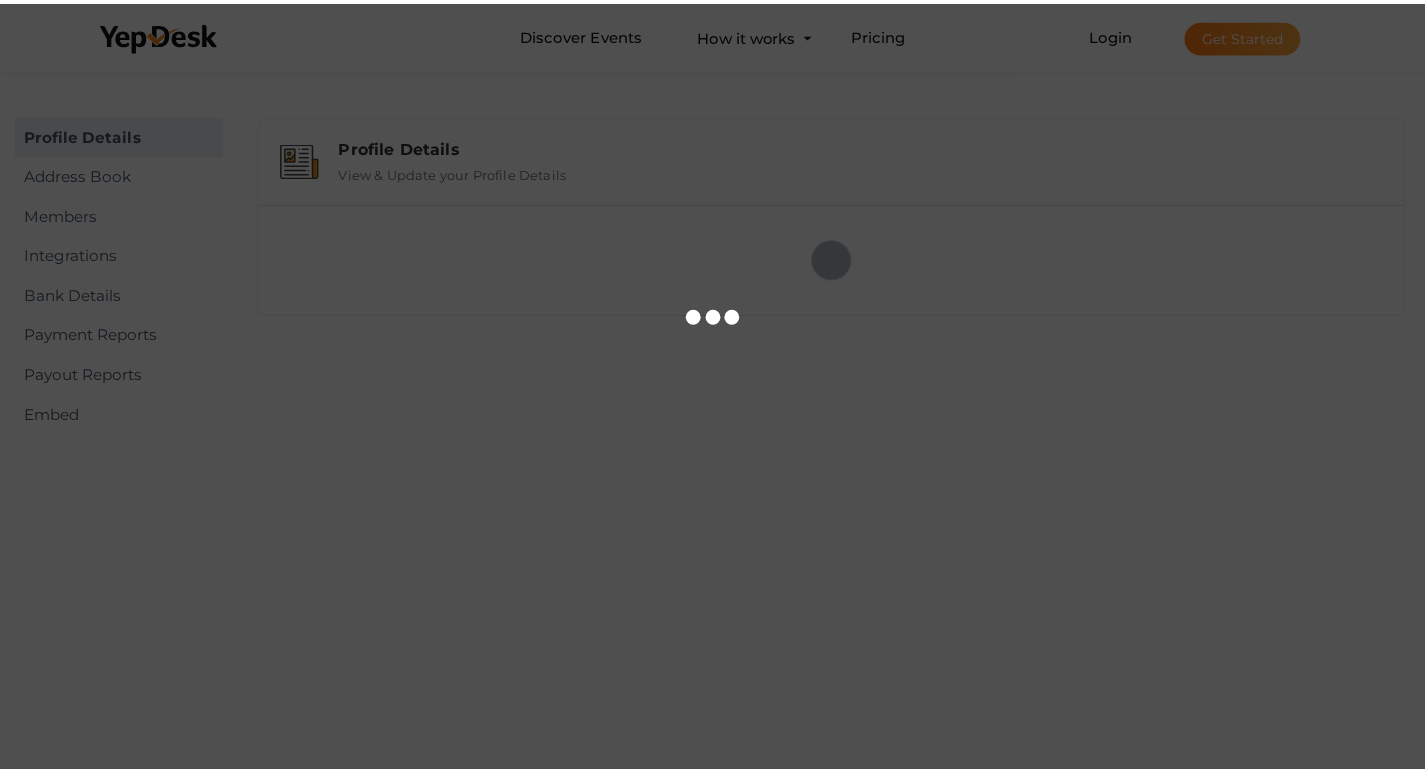 scroll, scrollTop: 0, scrollLeft: 0, axis: both 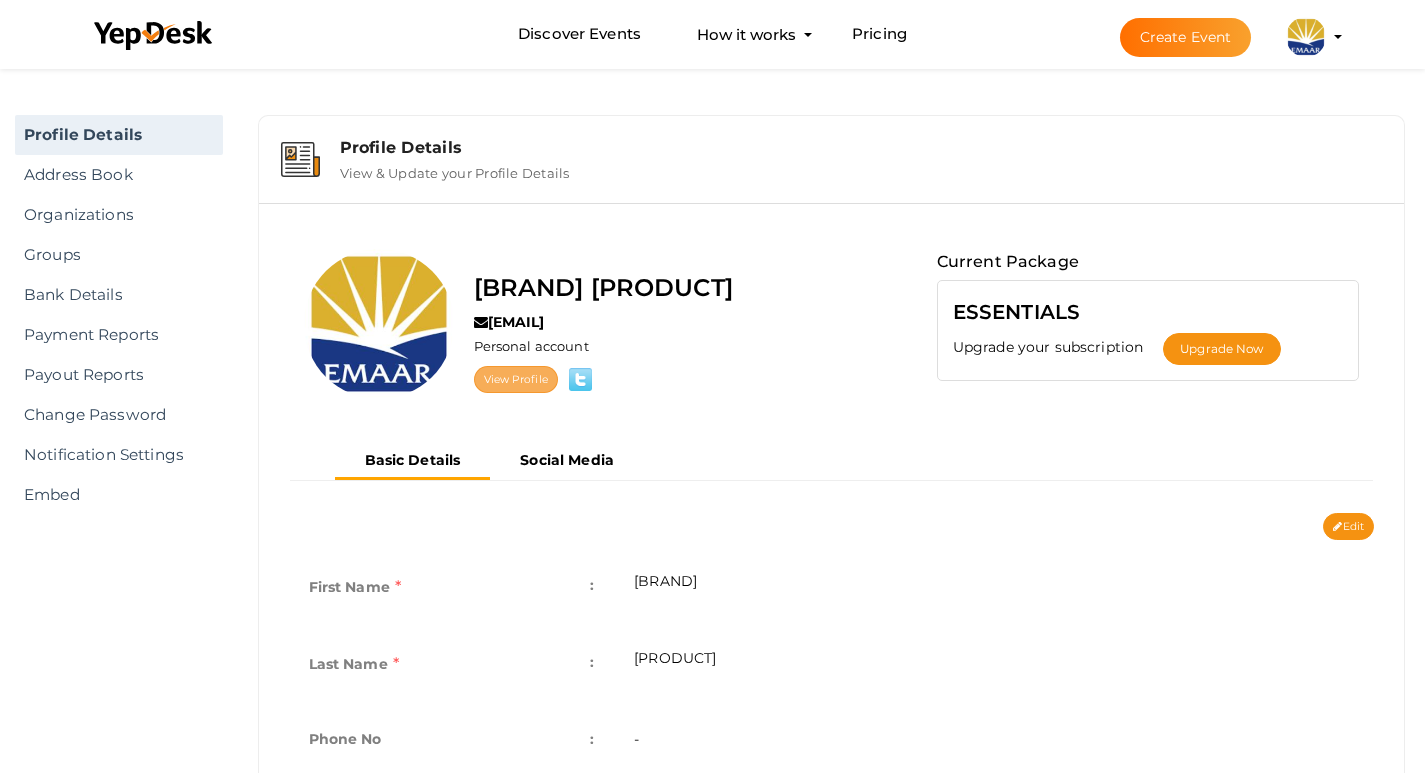 click on "View Profile" at bounding box center (516, 379) 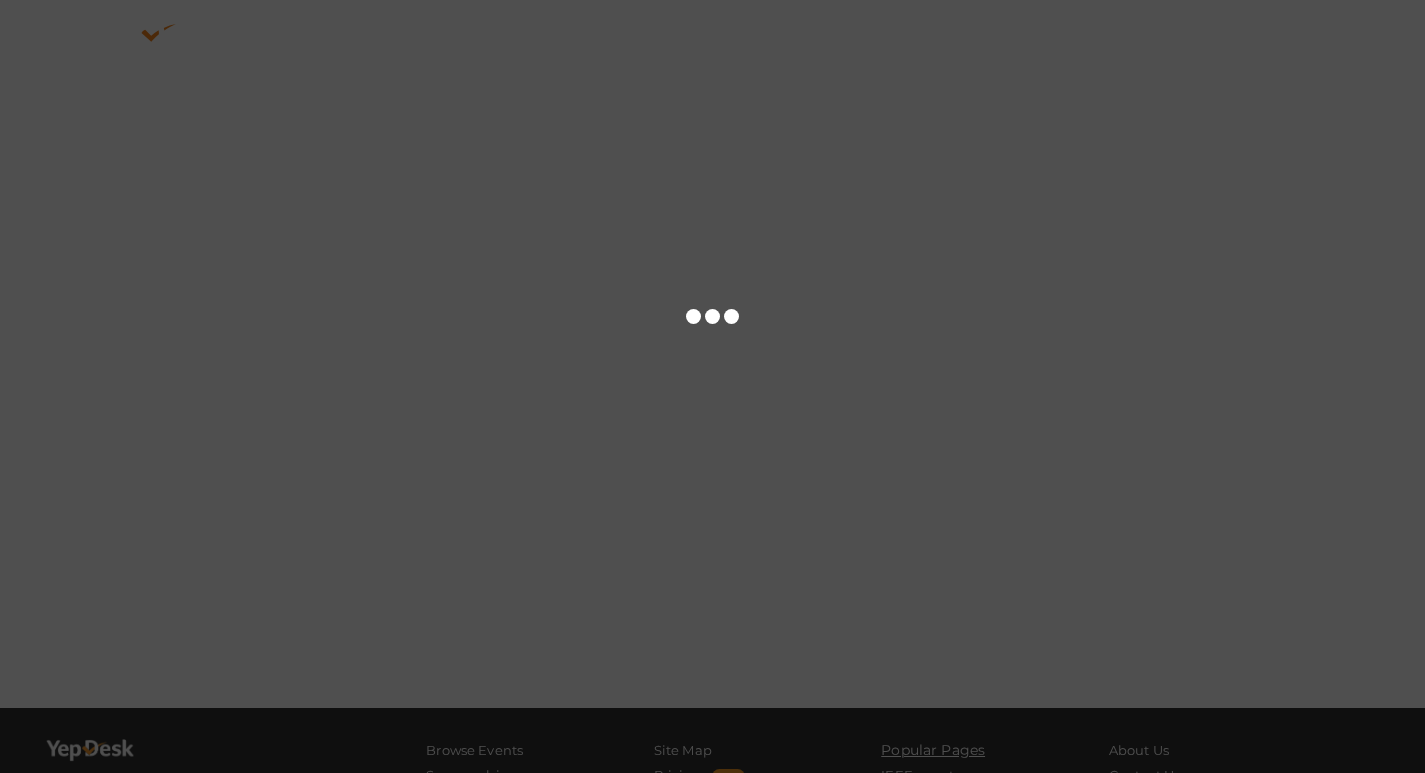 scroll, scrollTop: 0, scrollLeft: 0, axis: both 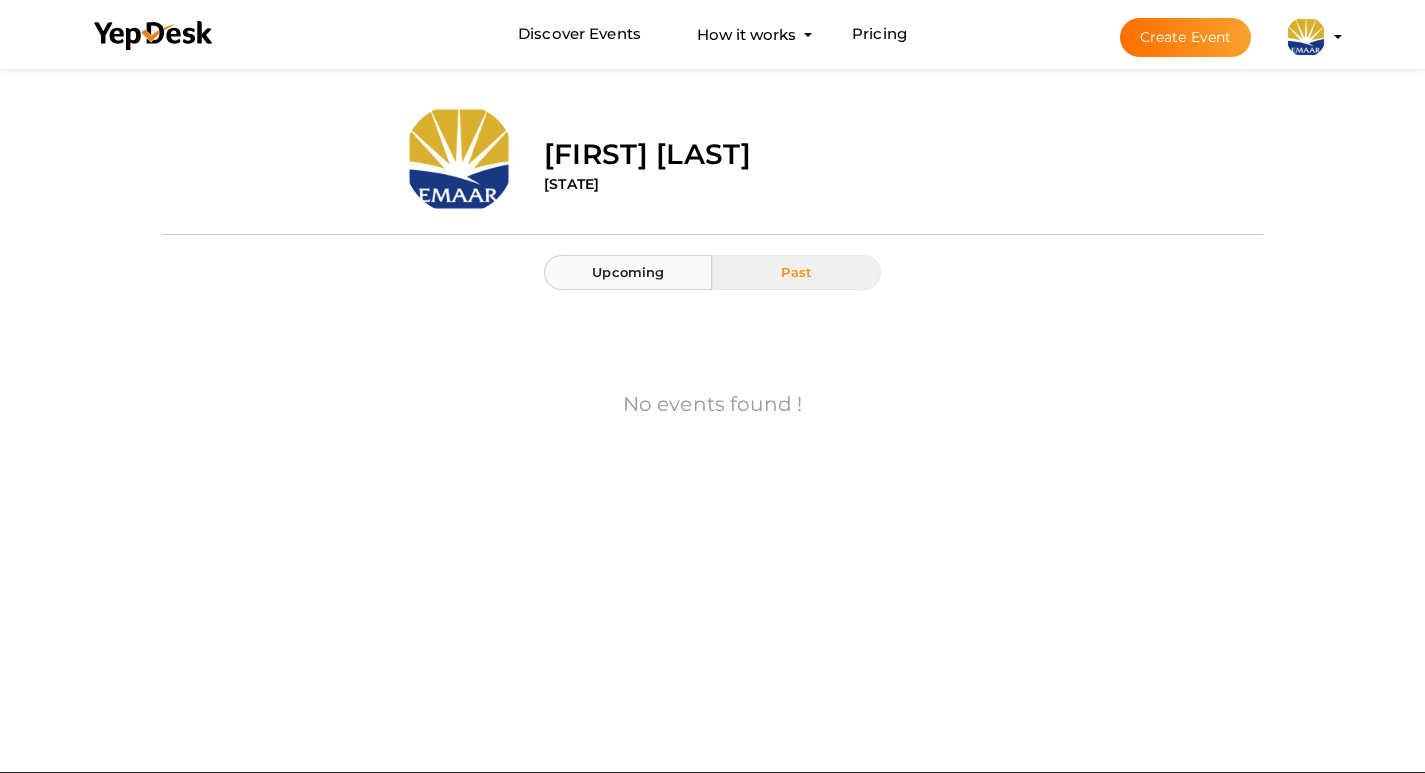 click on "Upcoming" at bounding box center [628, 272] 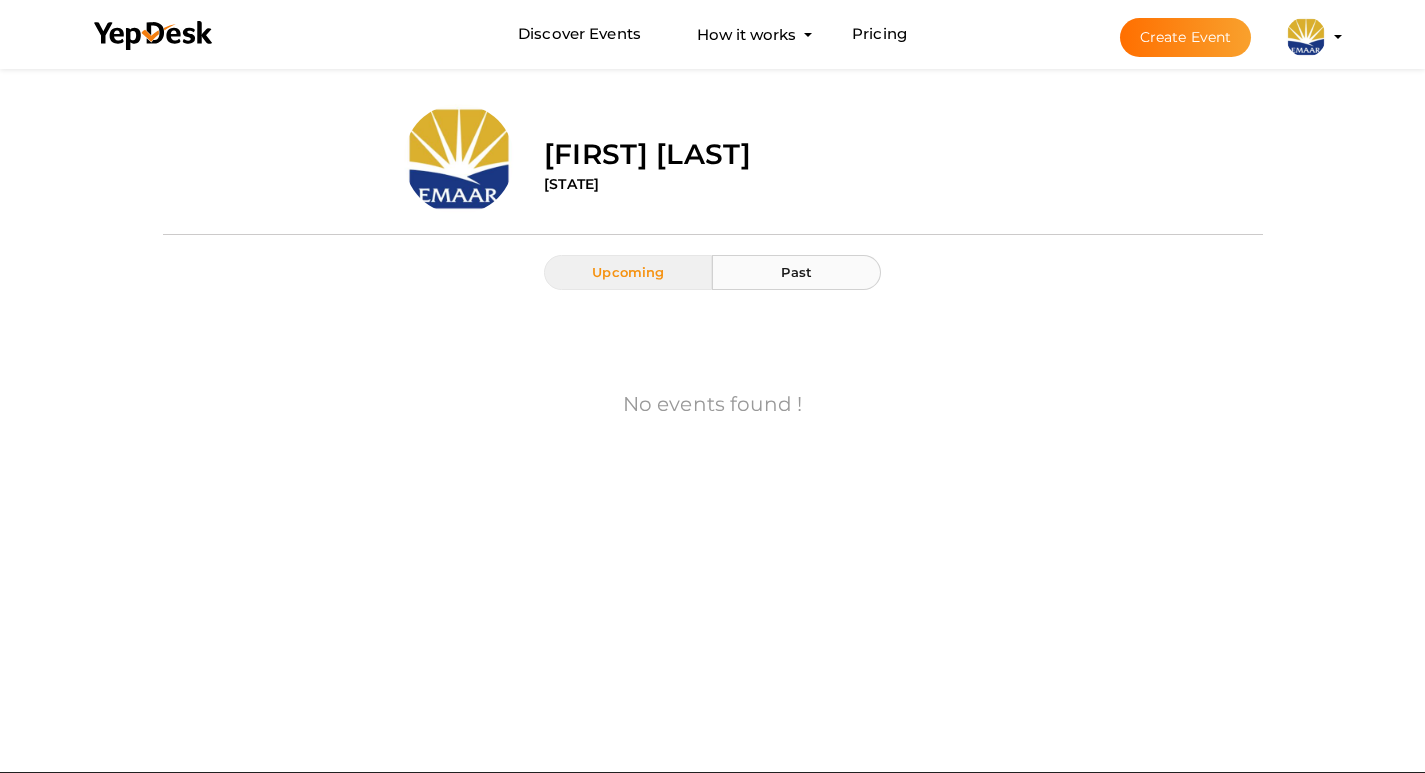 click on "Past" at bounding box center (796, 272) 